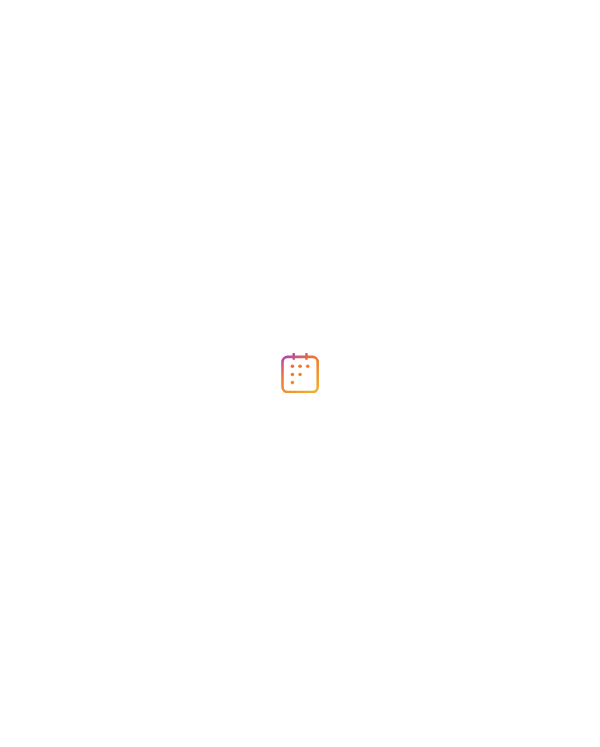 scroll, scrollTop: 0, scrollLeft: 0, axis: both 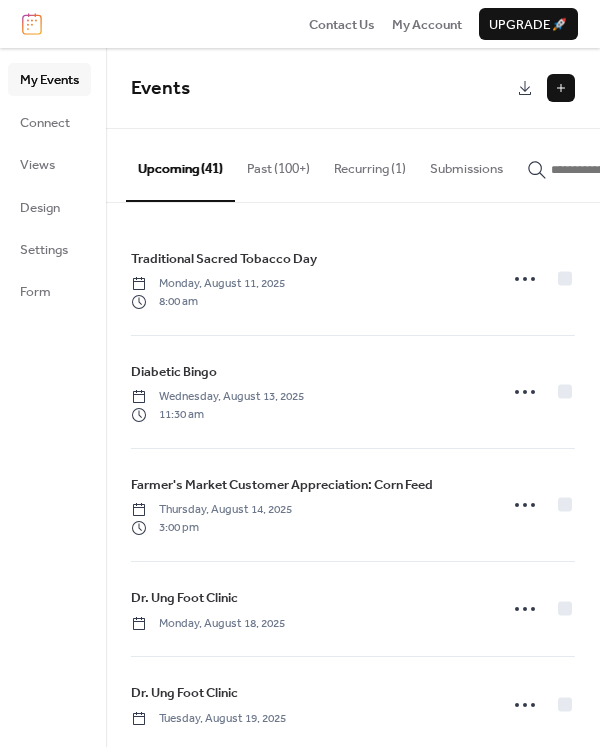 click at bounding box center (561, 88) 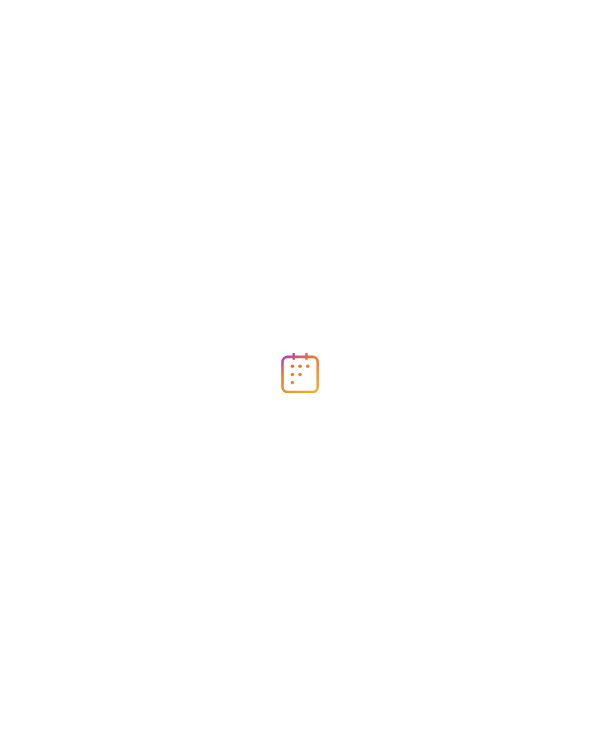 scroll, scrollTop: 0, scrollLeft: 0, axis: both 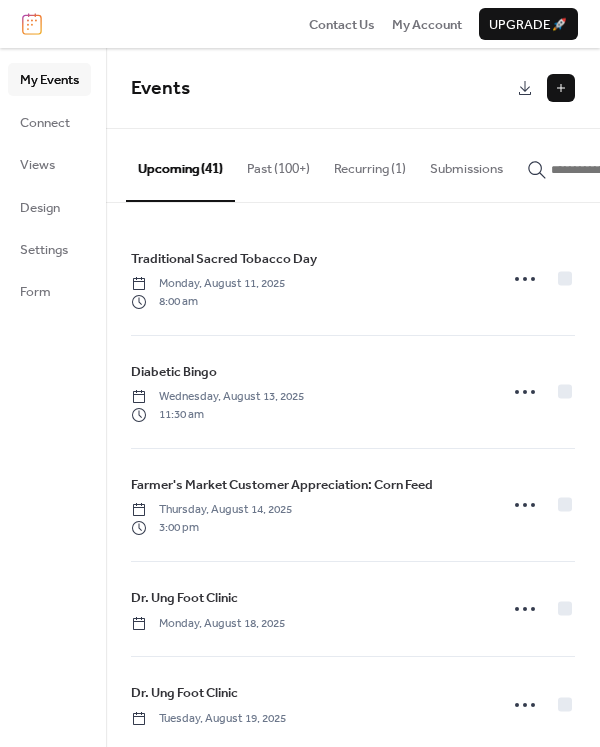 click on "Past (100+)" at bounding box center (278, 164) 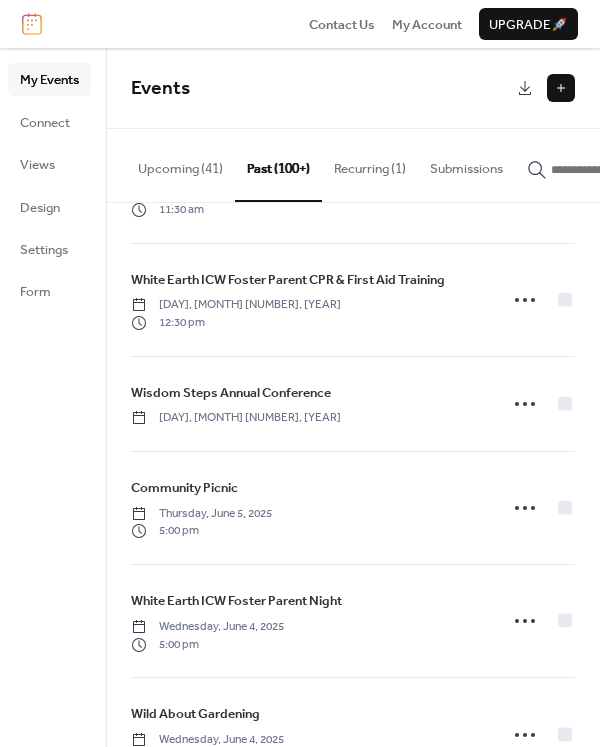 scroll, scrollTop: 3352, scrollLeft: 0, axis: vertical 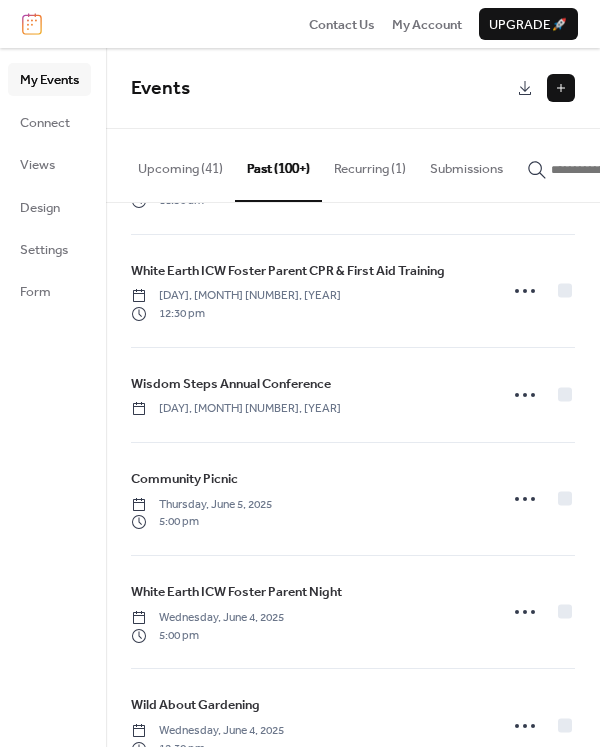 click on "Upcoming (41)" at bounding box center (180, 164) 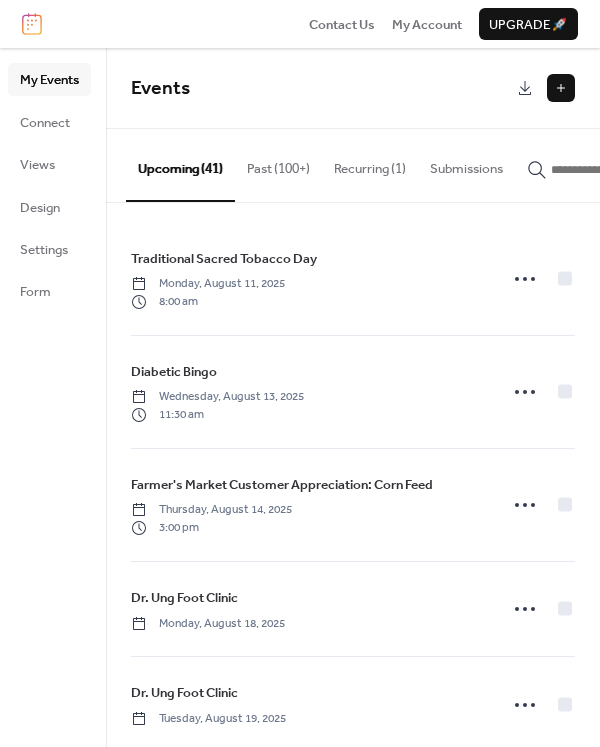 click at bounding box center [561, 88] 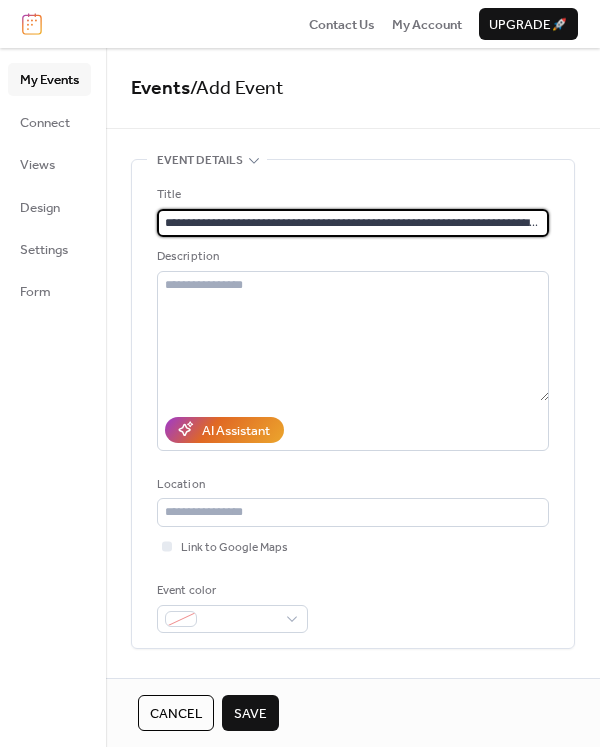 click on "**********" at bounding box center (353, 223) 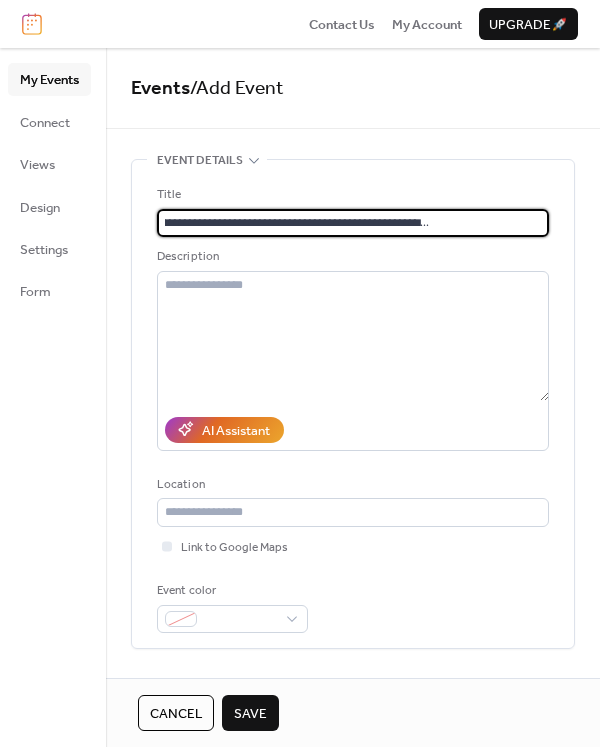 drag, startPoint x: 304, startPoint y: 220, endPoint x: 719, endPoint y: 215, distance: 415.03012 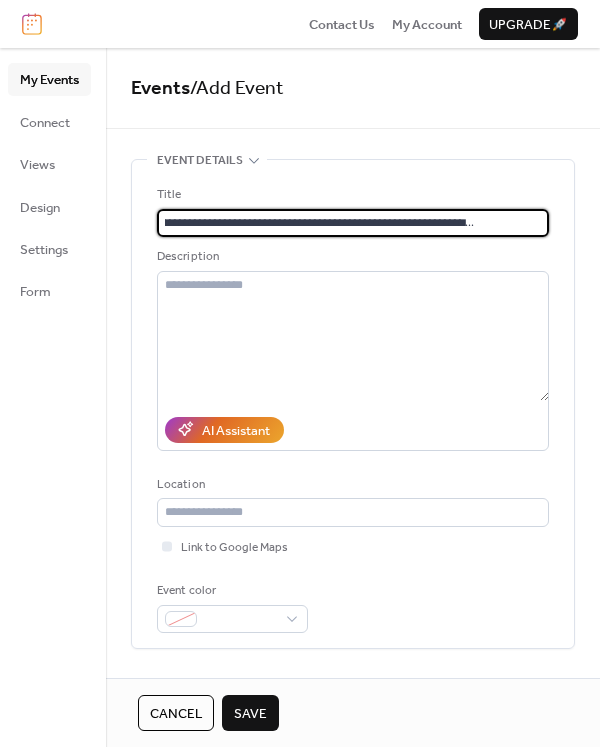 scroll, scrollTop: 0, scrollLeft: 77, axis: horizontal 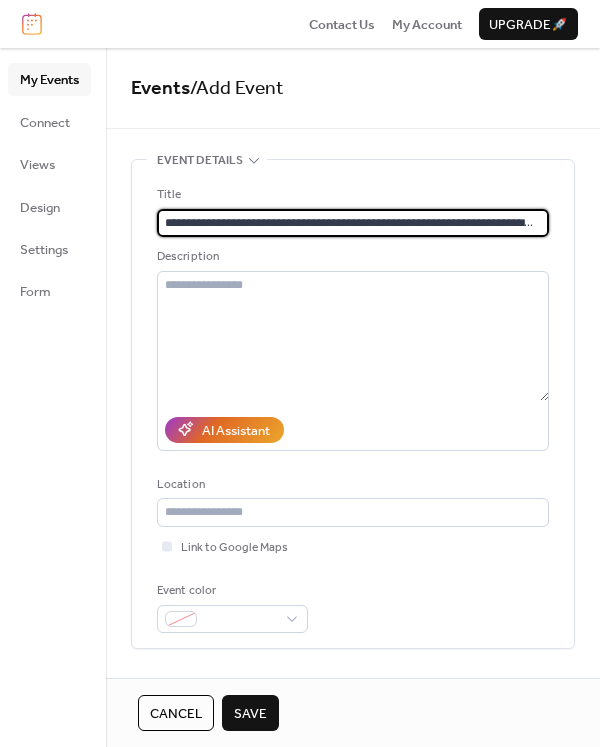 drag, startPoint x: 394, startPoint y: 215, endPoint x: -46, endPoint y: 209, distance: 440.0409 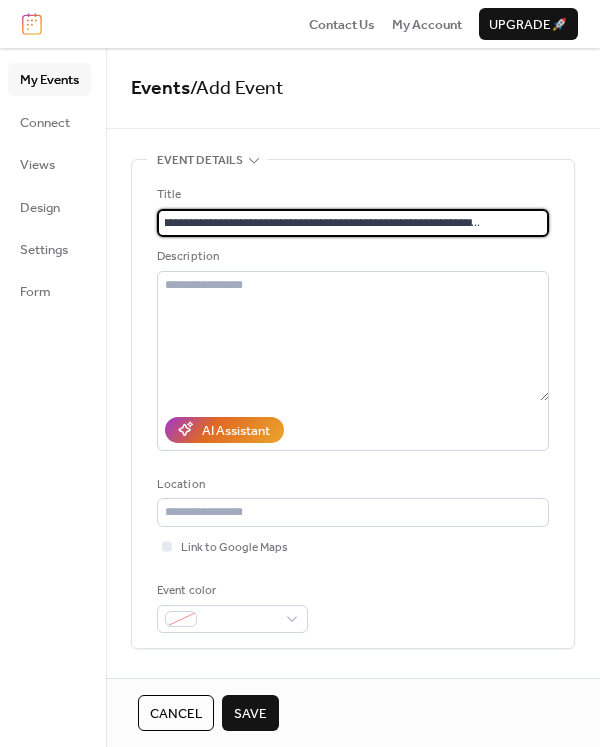 scroll, scrollTop: 0, scrollLeft: 78, axis: horizontal 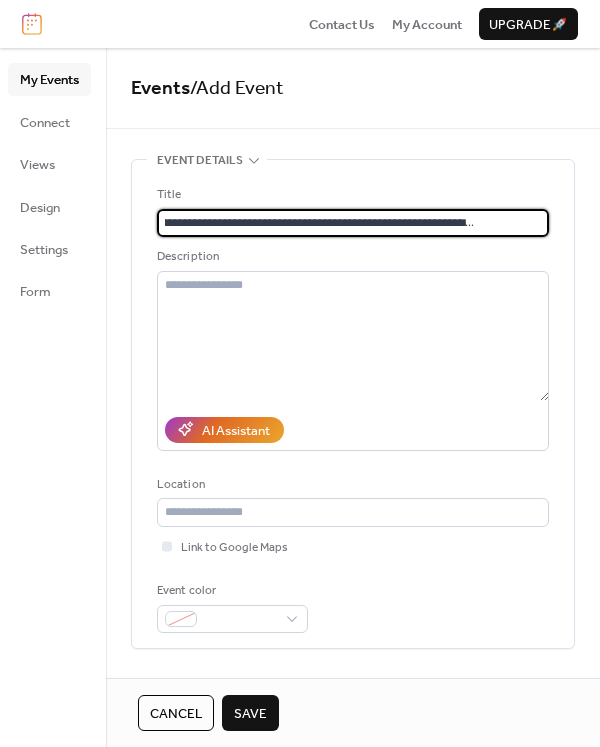 drag, startPoint x: 362, startPoint y: 225, endPoint x: 562, endPoint y: 227, distance: 200.01 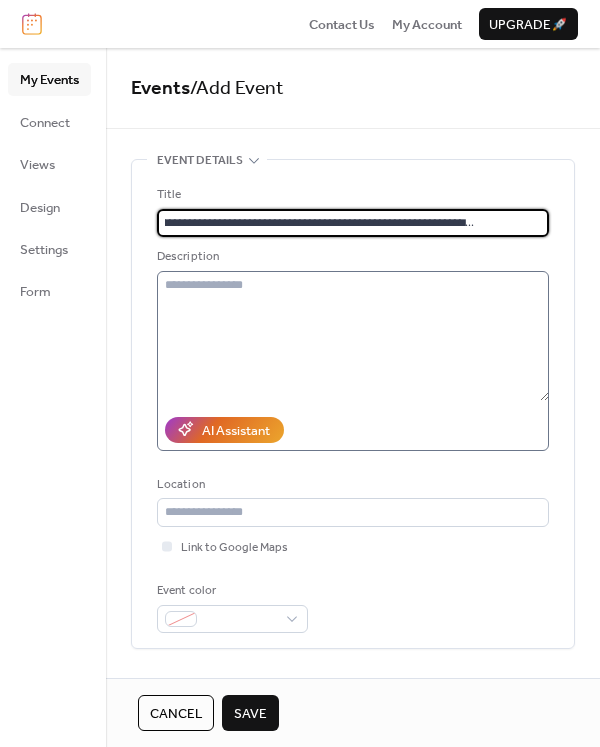type on "**********" 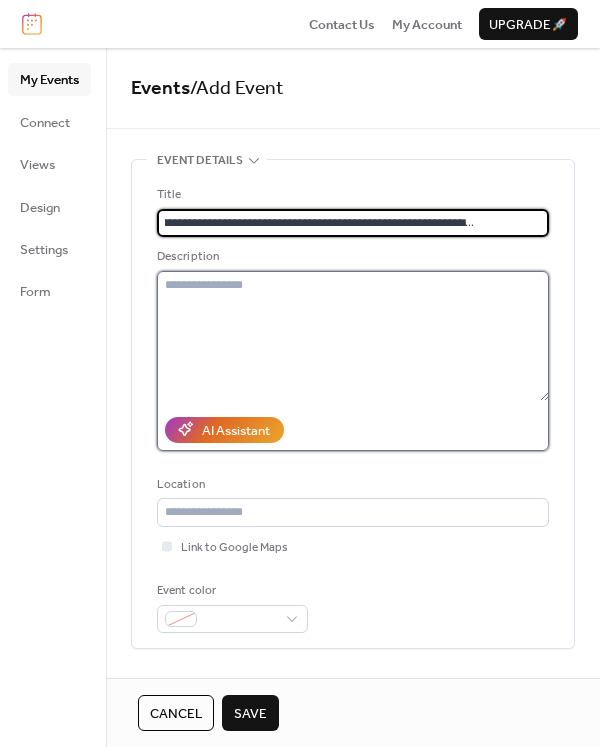 click at bounding box center (353, 336) 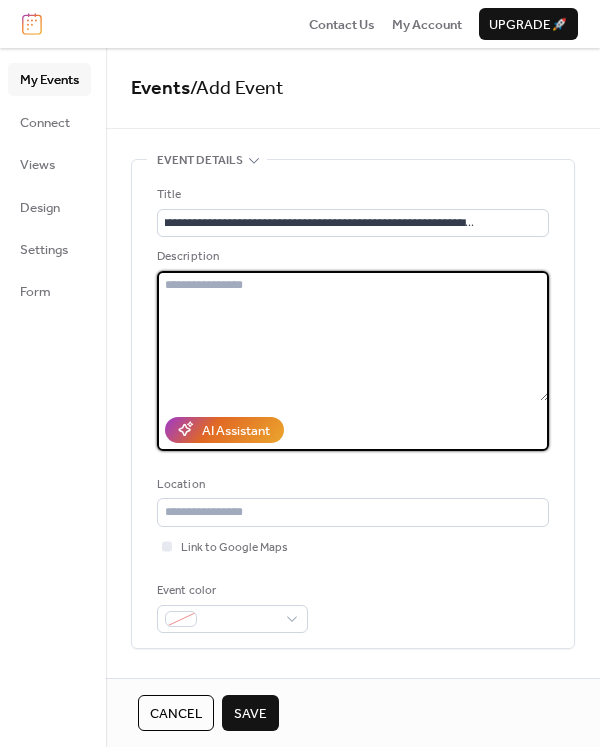 scroll, scrollTop: 0, scrollLeft: 0, axis: both 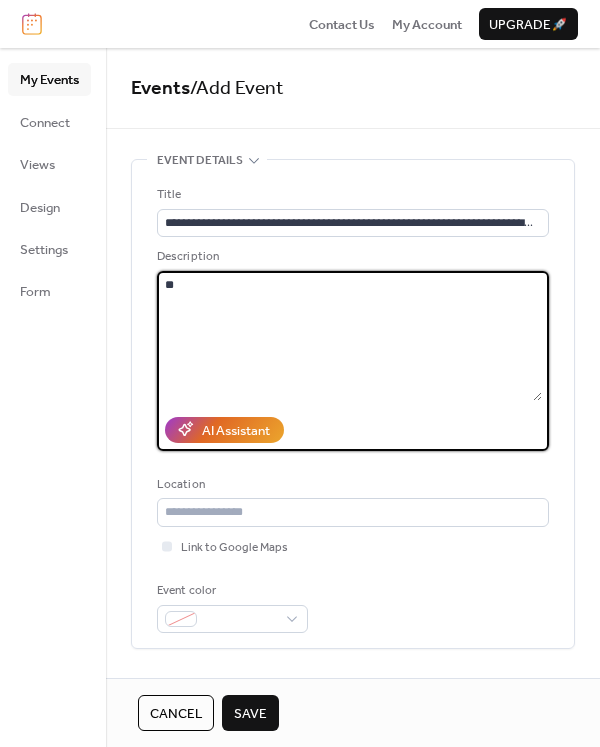 type on "*" 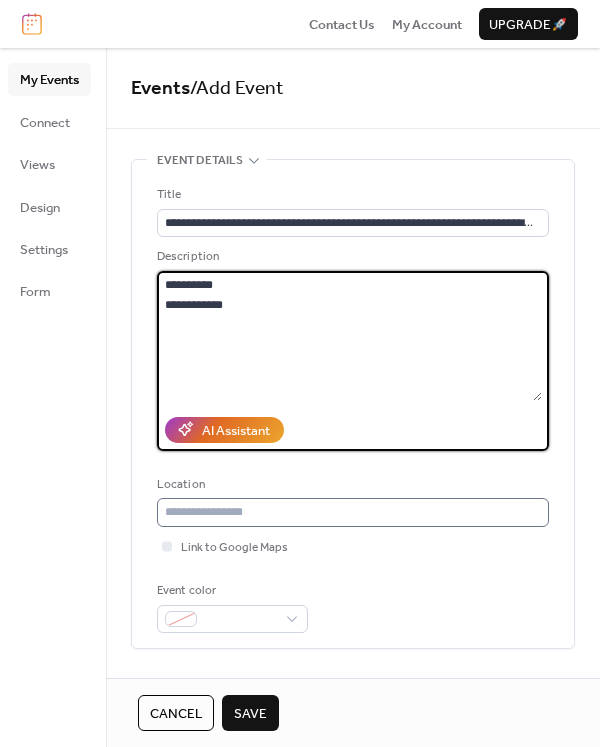 type on "**********" 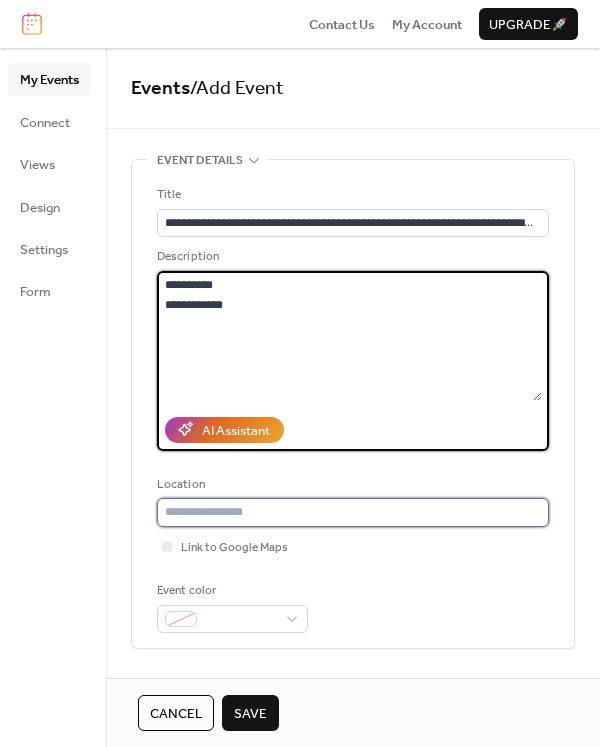 click at bounding box center (353, 512) 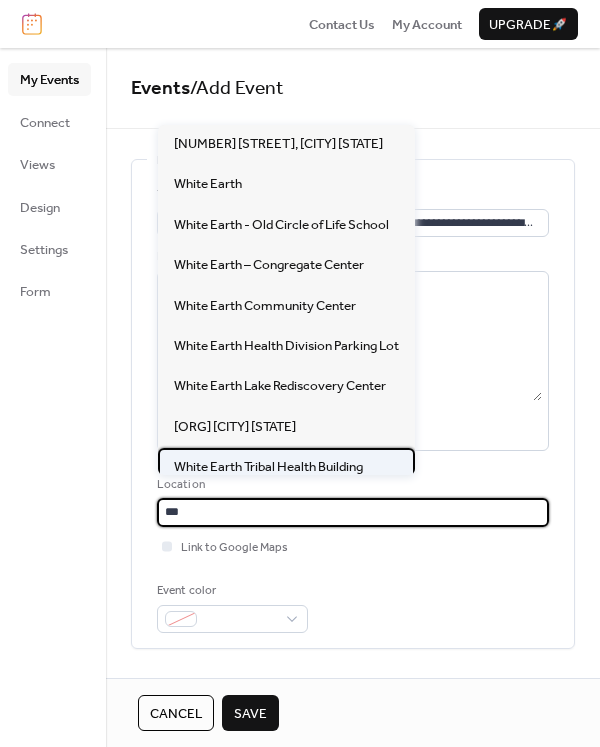 click on "White Earth Tribal Health Building" at bounding box center [268, 467] 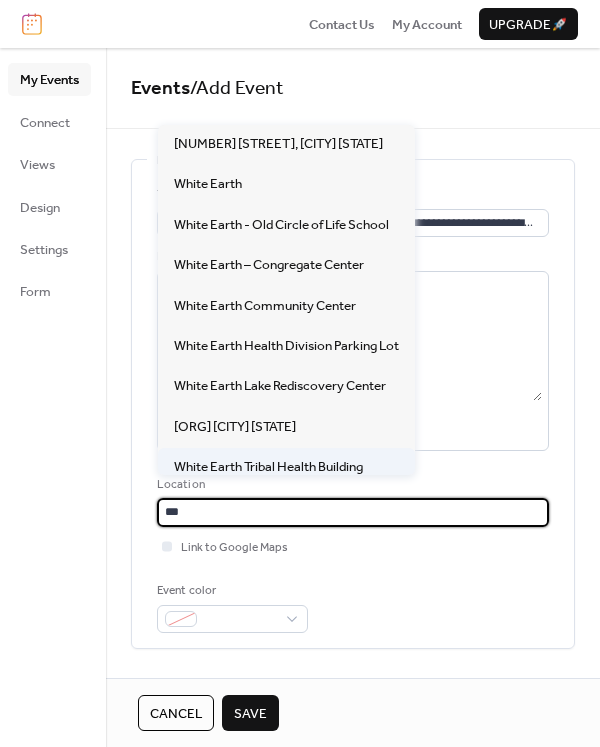 type on "**********" 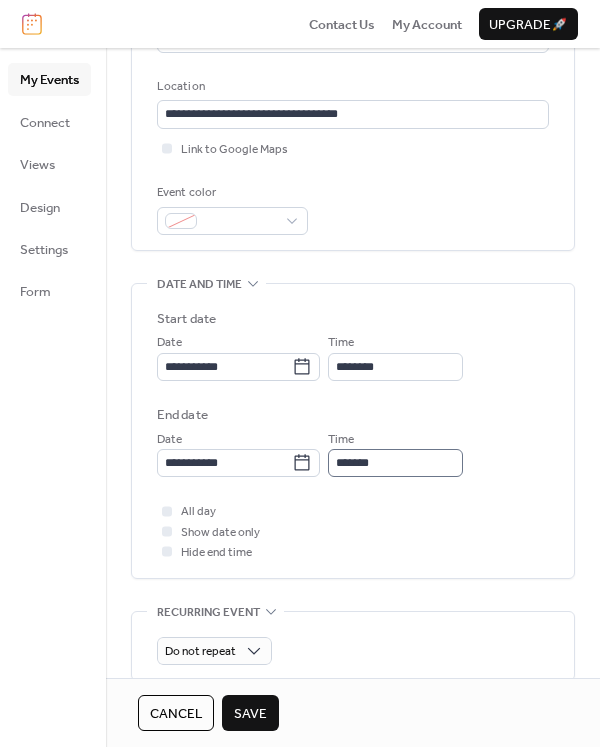 scroll, scrollTop: 400, scrollLeft: 0, axis: vertical 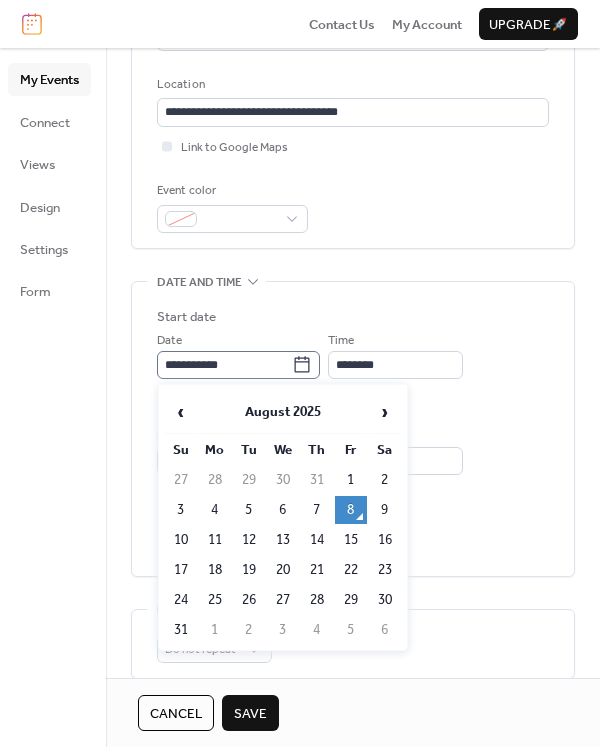 click 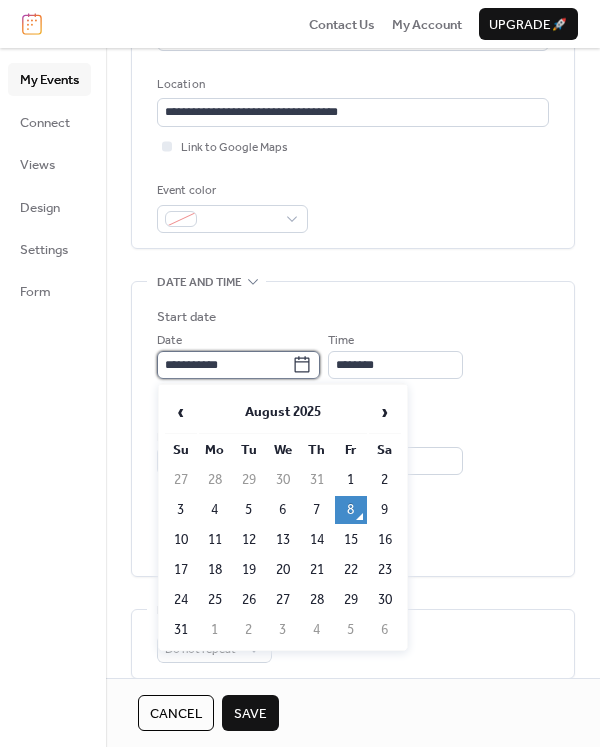 click on "**********" at bounding box center [224, 365] 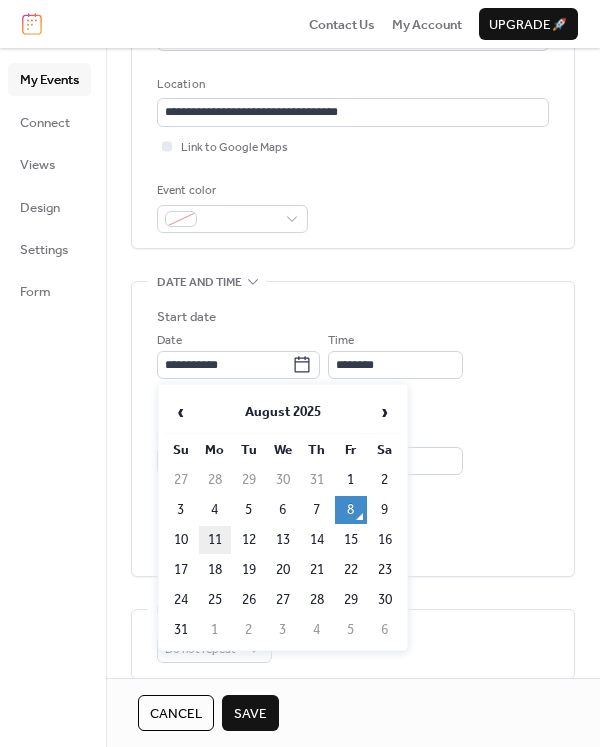 click on "11" at bounding box center (215, 540) 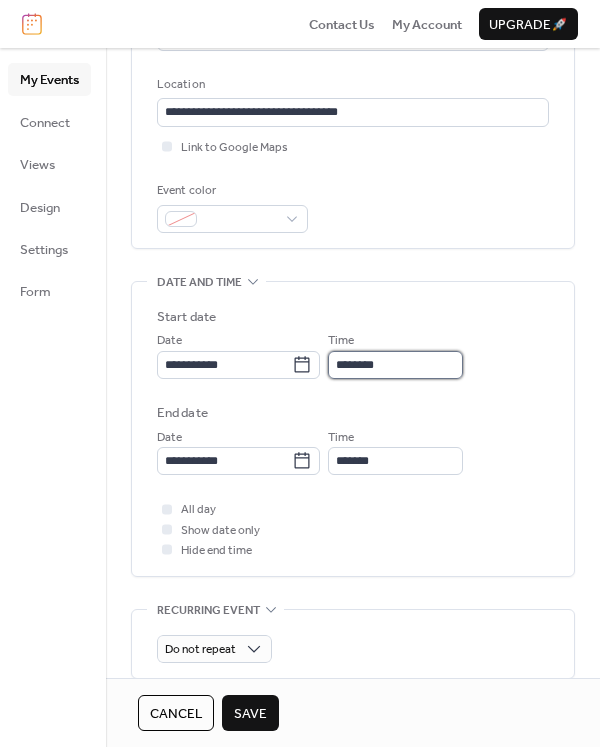 click on "**********" at bounding box center (300, 373) 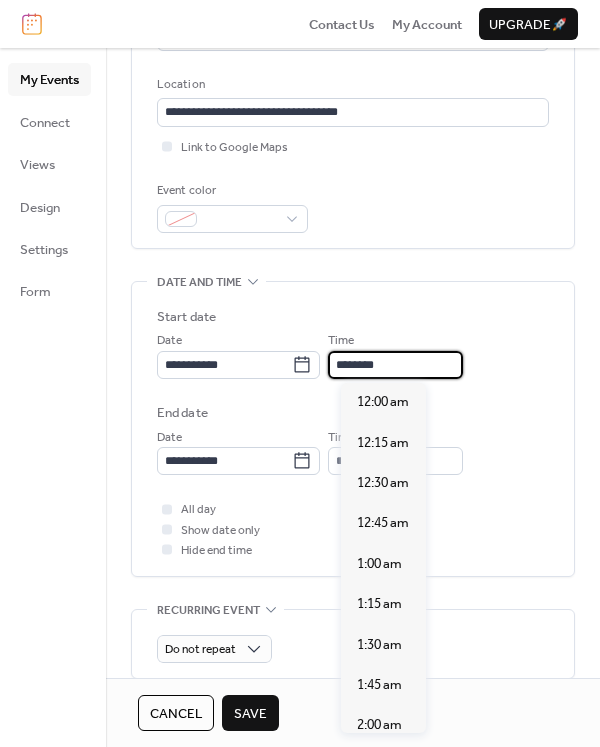 scroll, scrollTop: 1940, scrollLeft: 0, axis: vertical 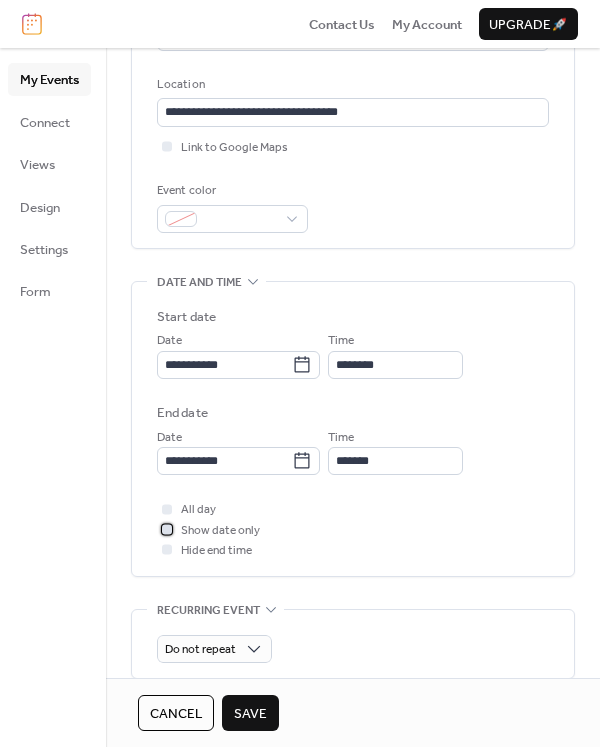 click at bounding box center [167, 529] 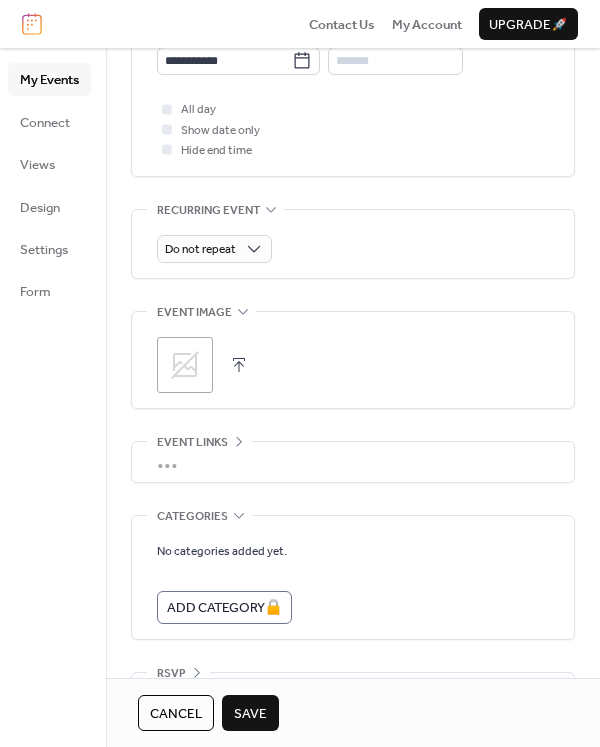 scroll, scrollTop: 856, scrollLeft: 0, axis: vertical 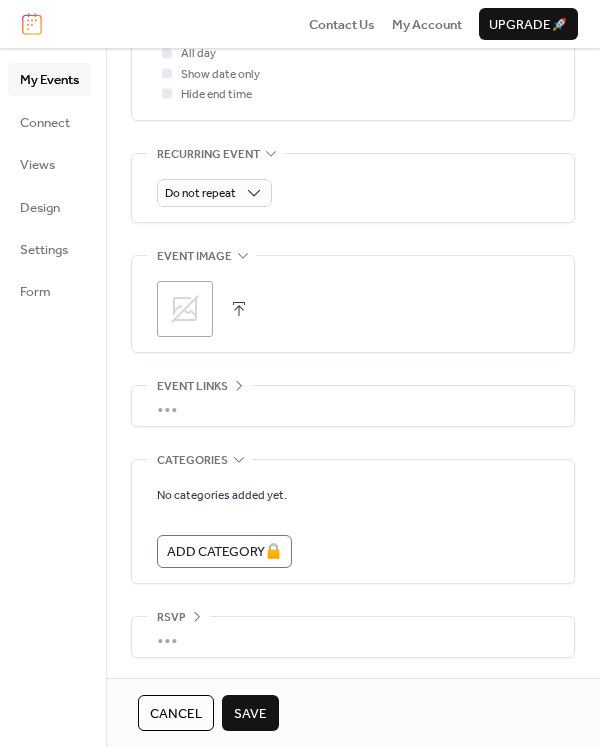 click on "Save" at bounding box center [250, 713] 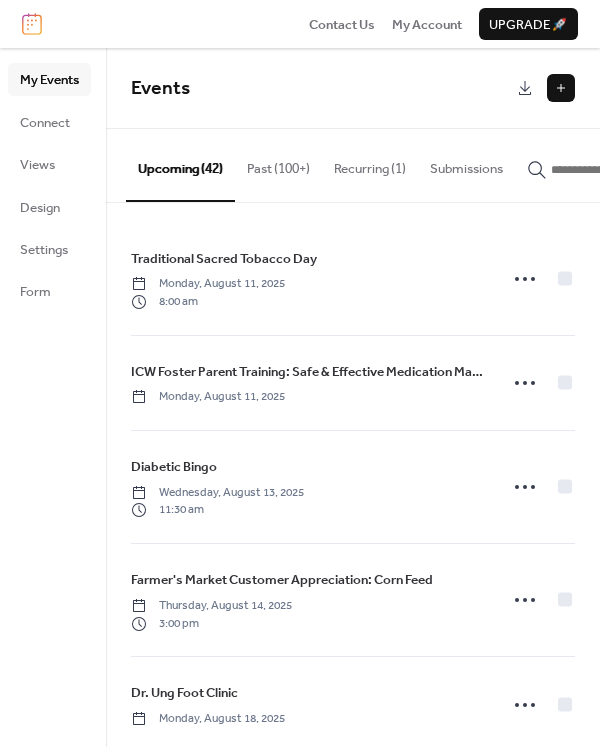 click at bounding box center (561, 88) 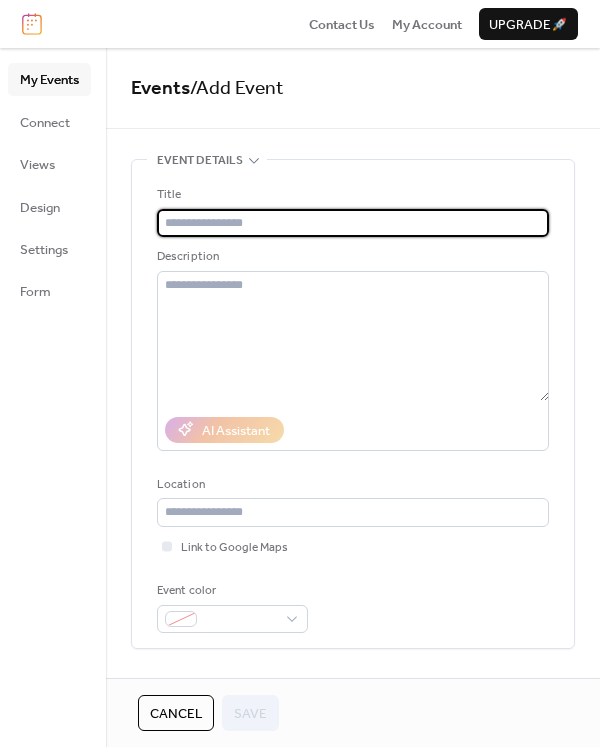 click at bounding box center [353, 223] 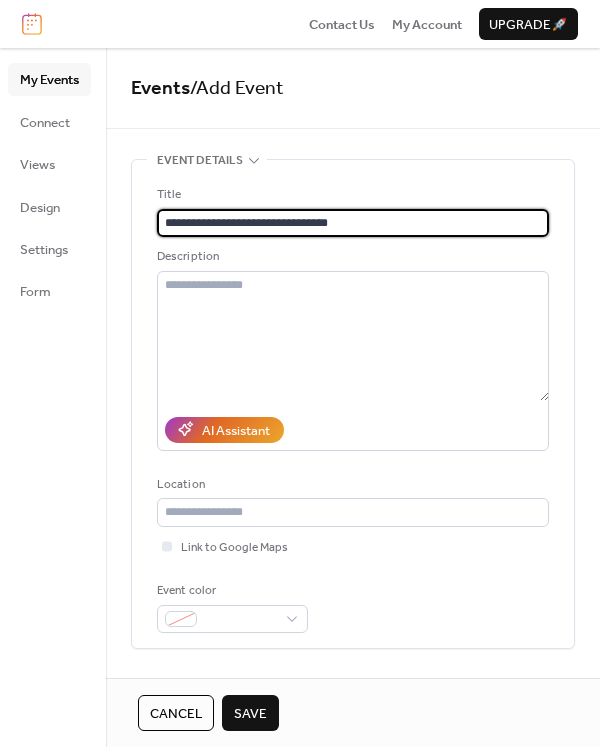 scroll, scrollTop: 0, scrollLeft: 0, axis: both 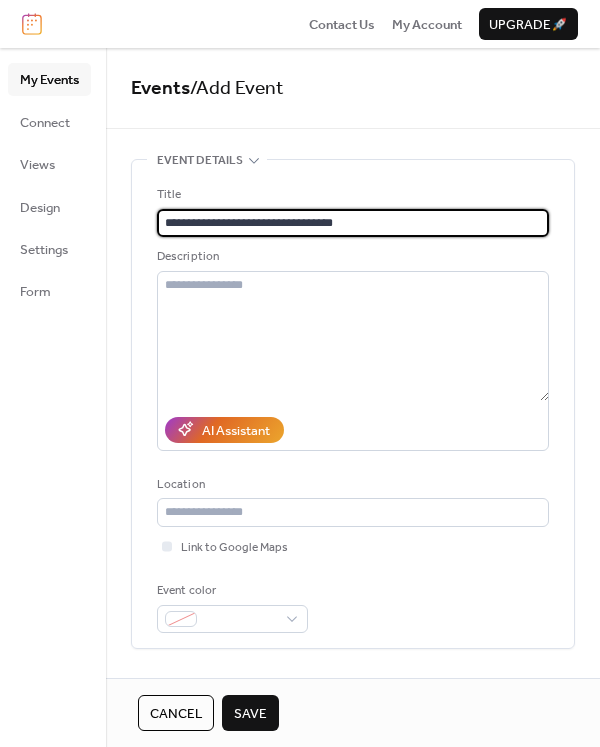 drag, startPoint x: 399, startPoint y: 220, endPoint x: 122, endPoint y: 217, distance: 277.01624 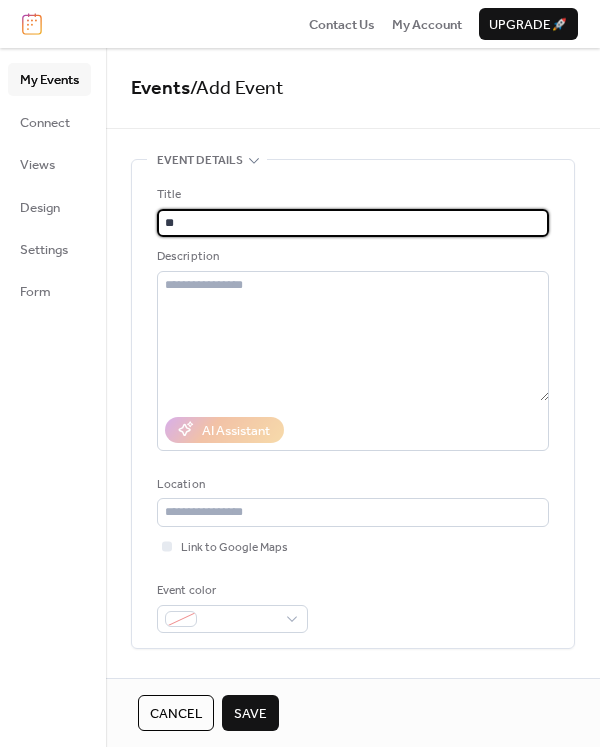 type on "*" 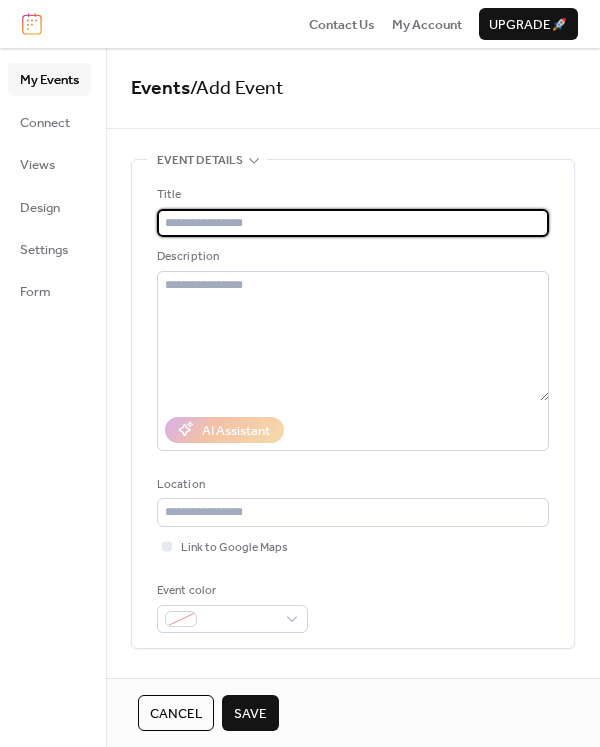 type on "*" 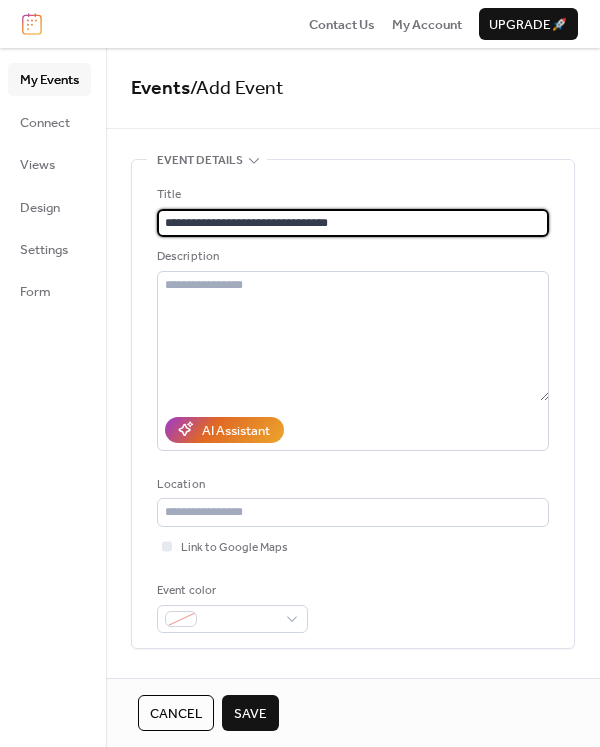 drag, startPoint x: 252, startPoint y: 218, endPoint x: 454, endPoint y: 226, distance: 202.15836 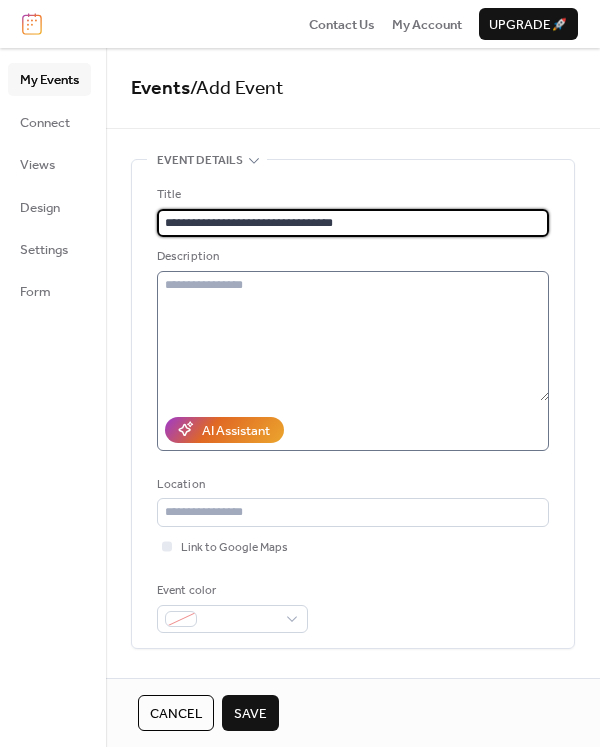 type on "**********" 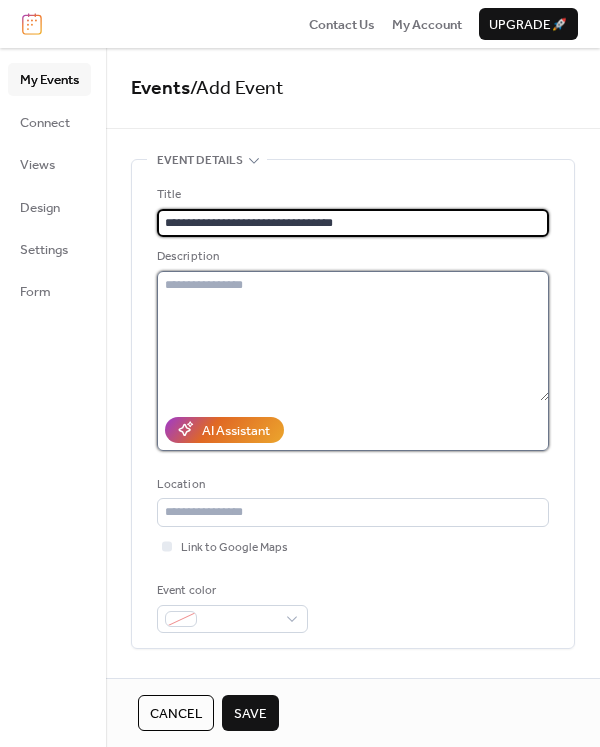 click at bounding box center [353, 336] 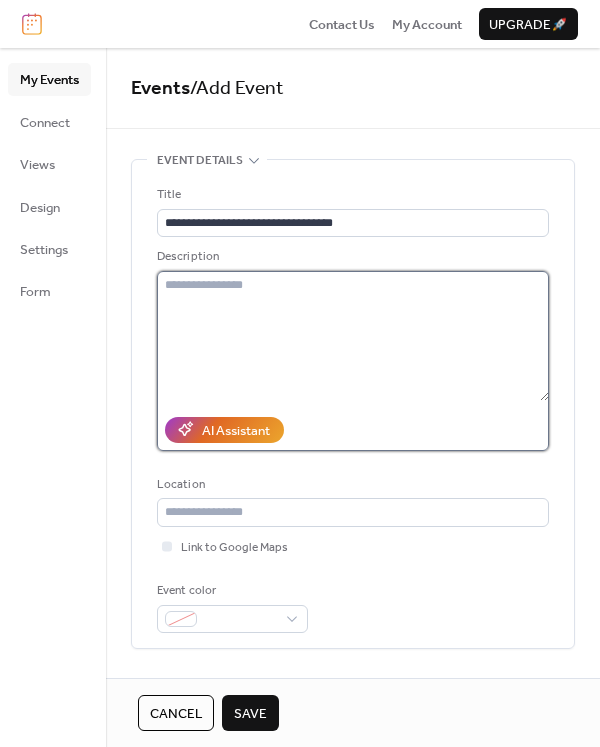 drag, startPoint x: 53, startPoint y: 390, endPoint x: 203, endPoint y: 347, distance: 156.04166 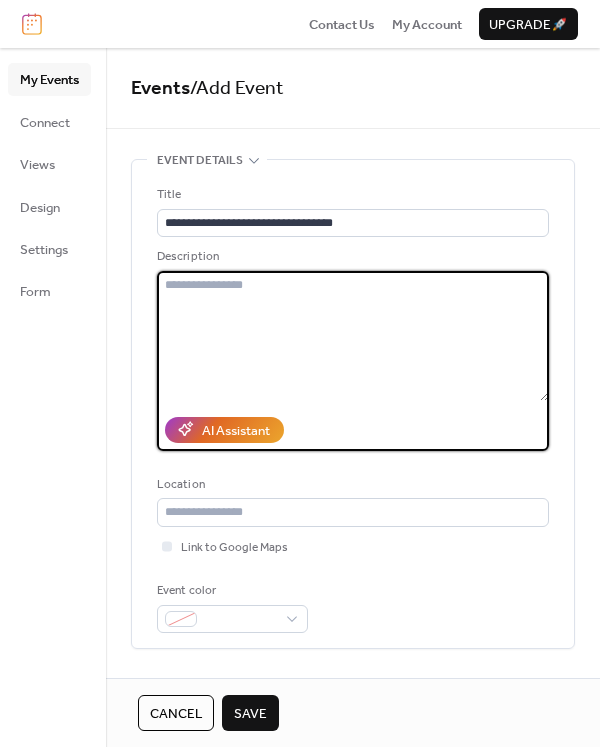 click at bounding box center [353, 336] 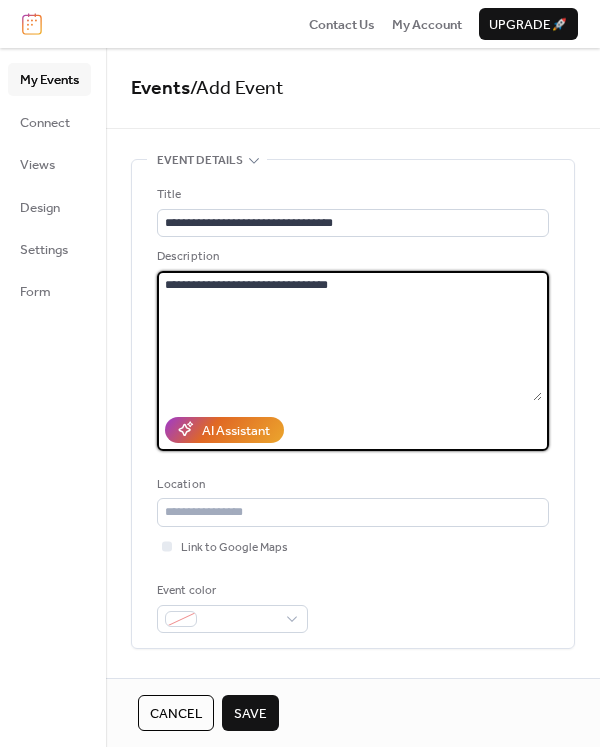 click on "**********" at bounding box center (349, 336) 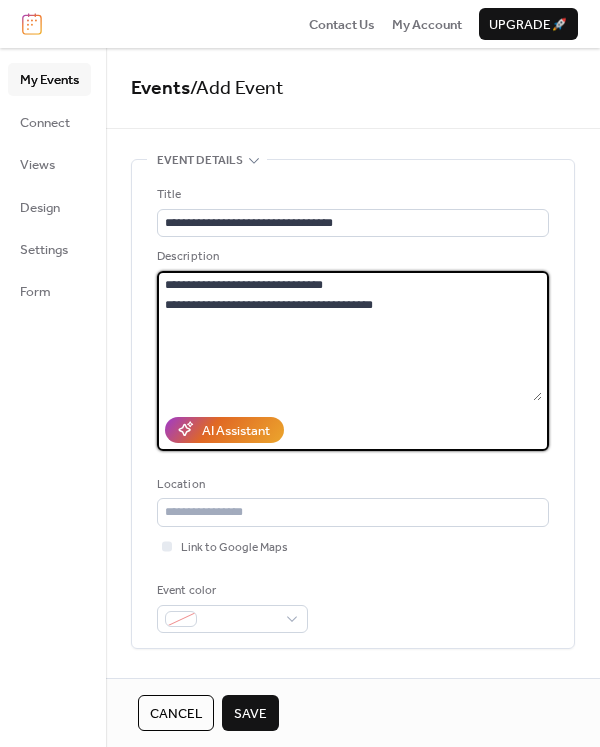 click on "**********" at bounding box center [349, 336] 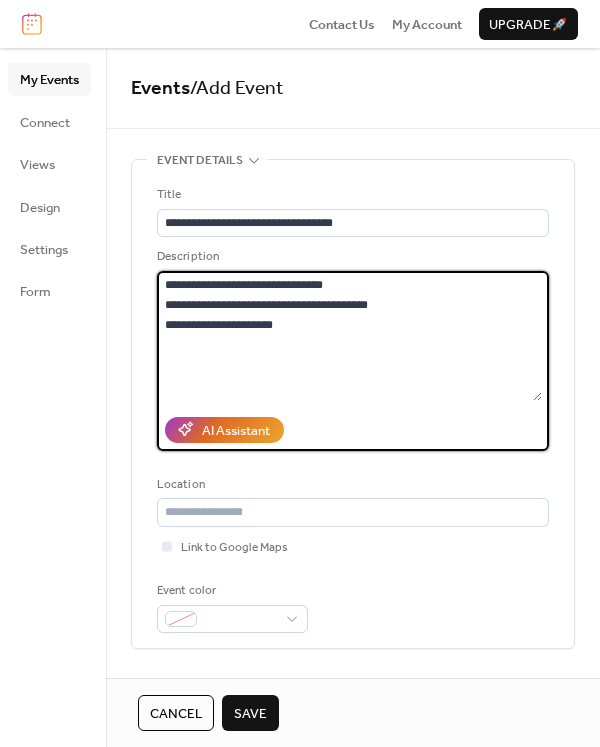 click on "**********" at bounding box center [349, 336] 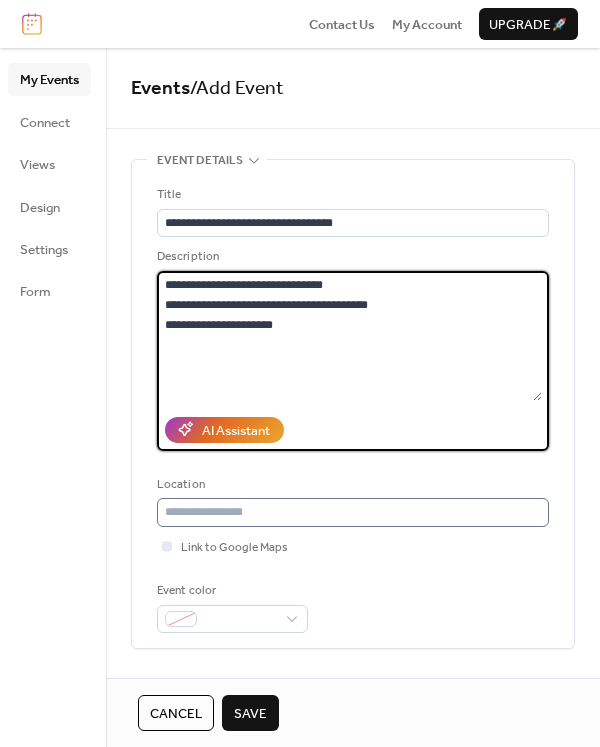 type on "**********" 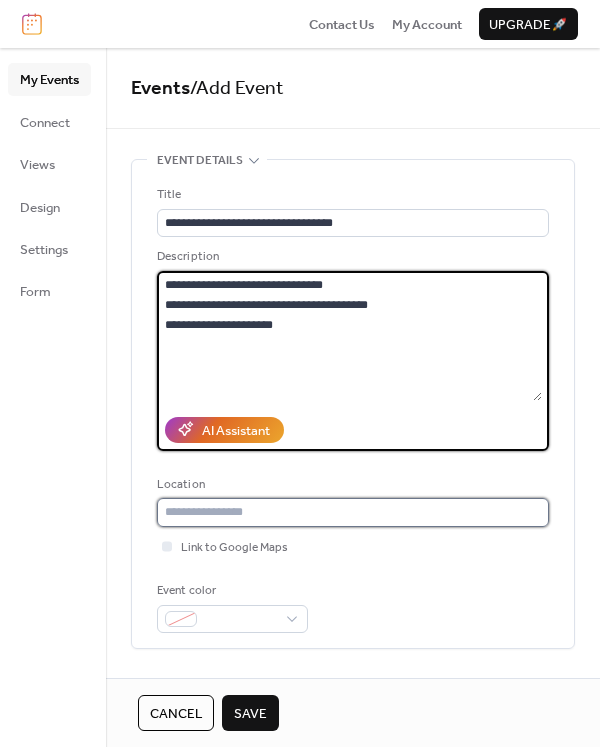click at bounding box center [353, 512] 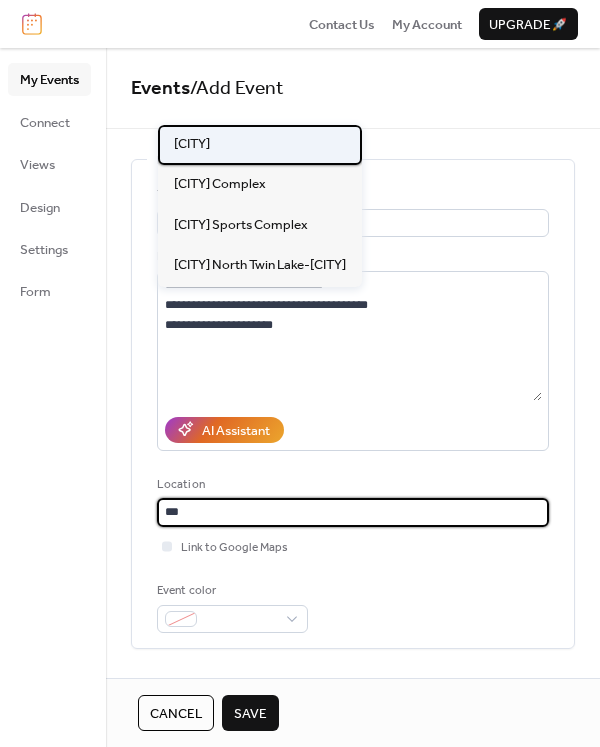 click on "[CITY]" at bounding box center (192, 144) 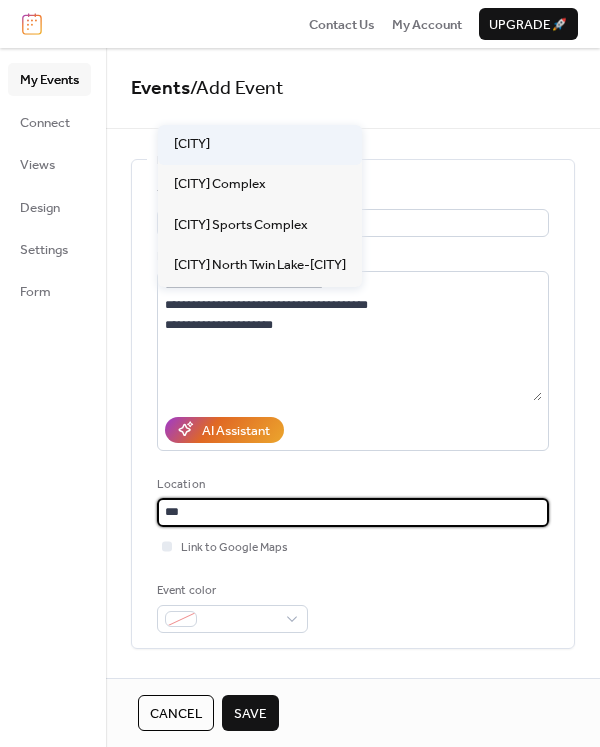 type on "**********" 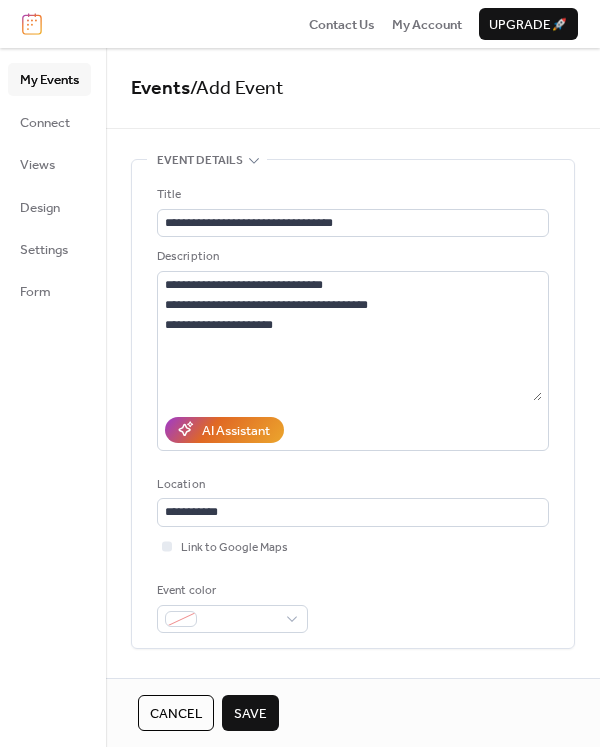 scroll, scrollTop: 300, scrollLeft: 0, axis: vertical 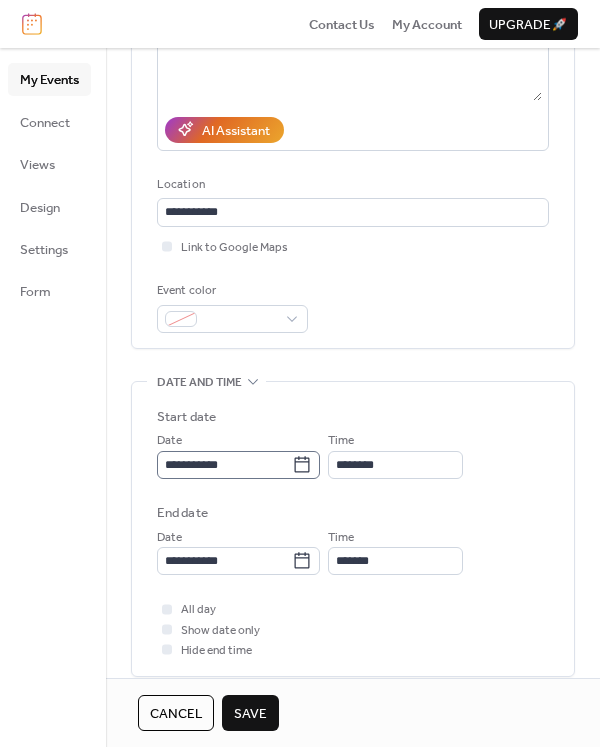 click 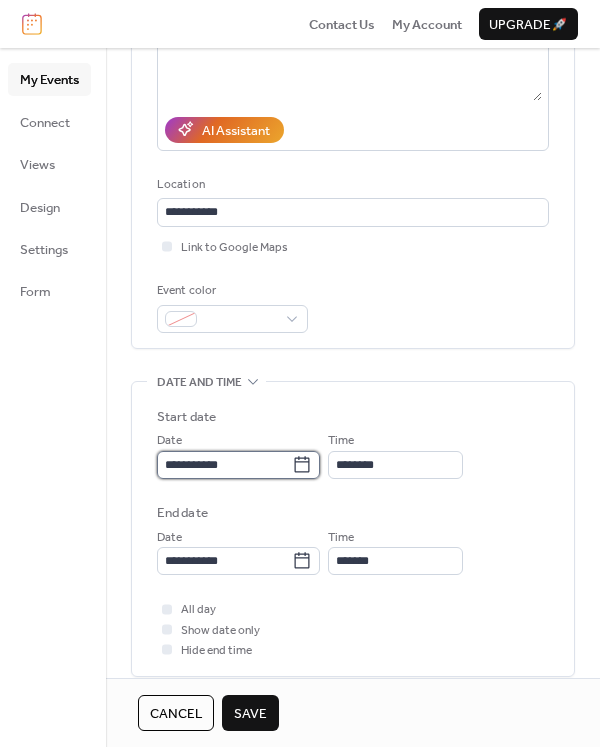 click on "**********" at bounding box center (224, 465) 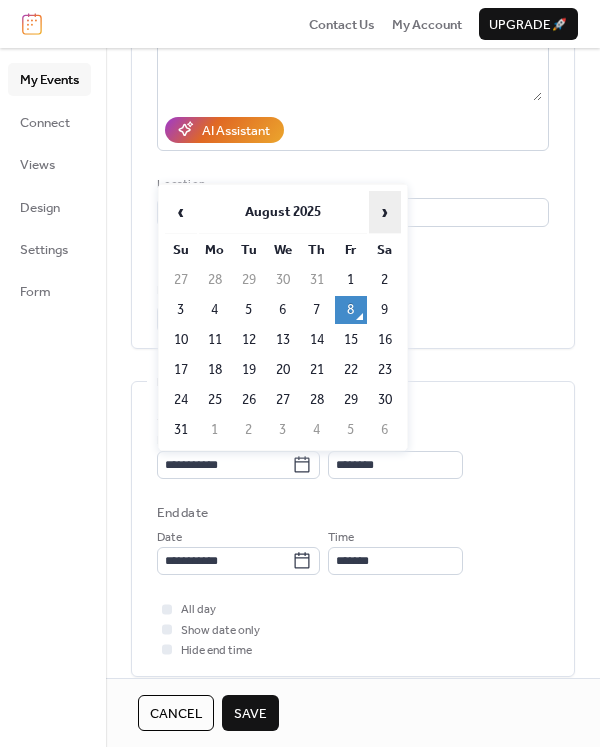 click on "›" at bounding box center [385, 212] 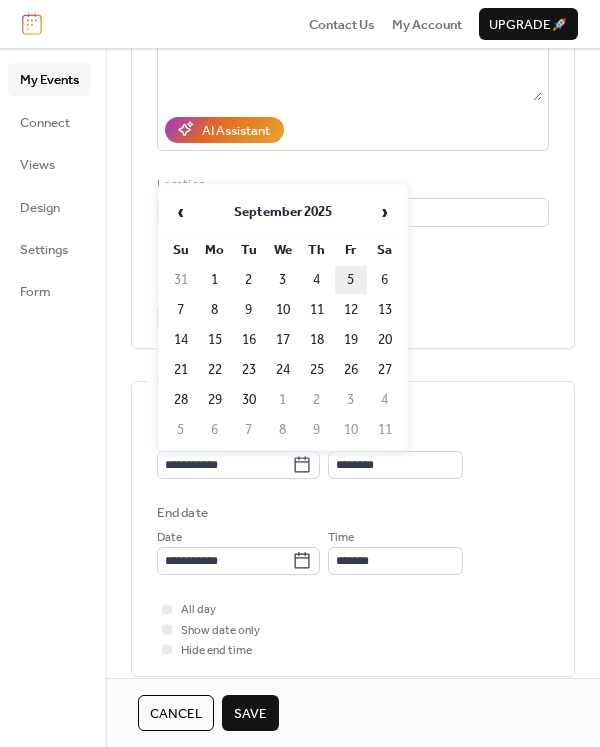 click on "5" at bounding box center [351, 280] 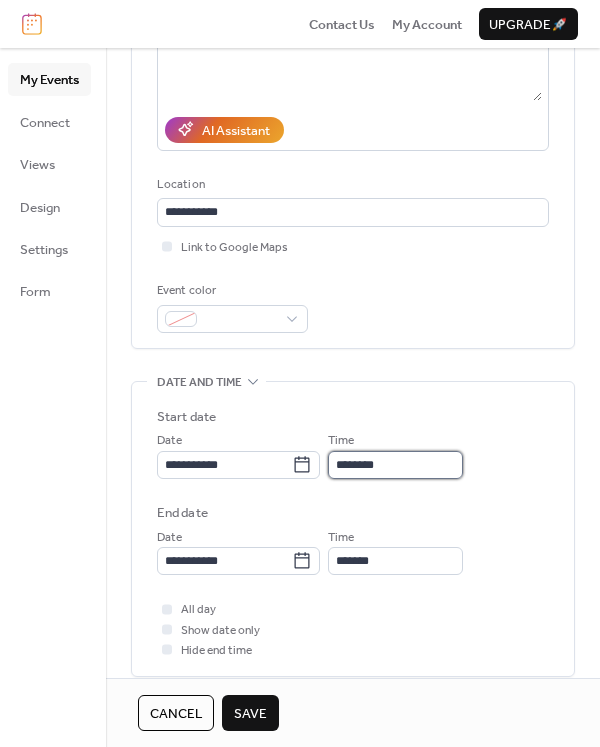 click on "********" at bounding box center [395, 465] 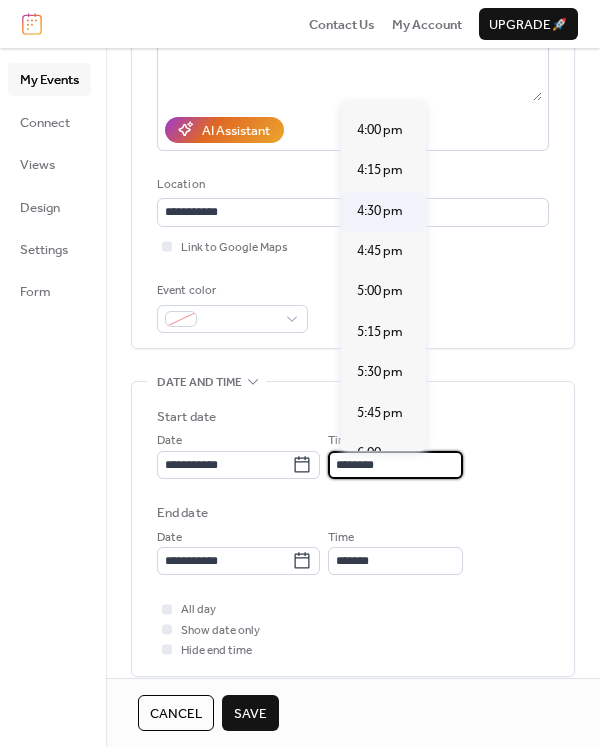 scroll, scrollTop: 2740, scrollLeft: 0, axis: vertical 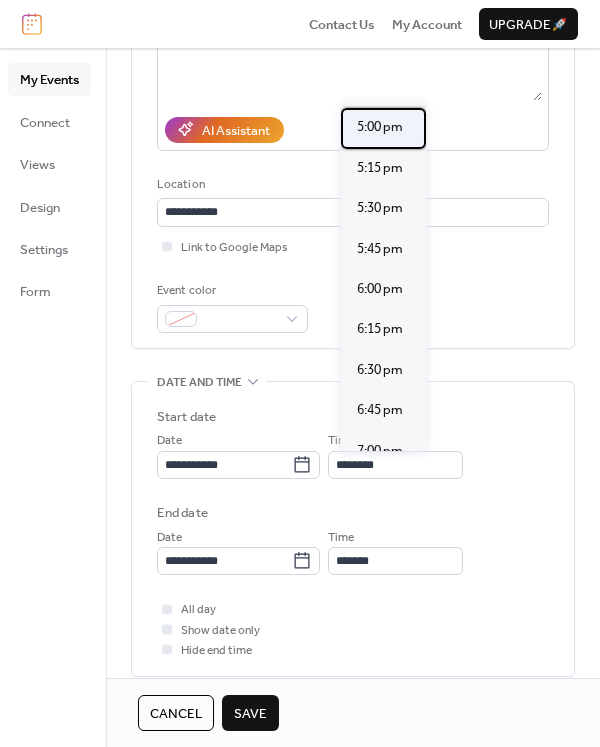click on "5:00 pm" at bounding box center [380, 127] 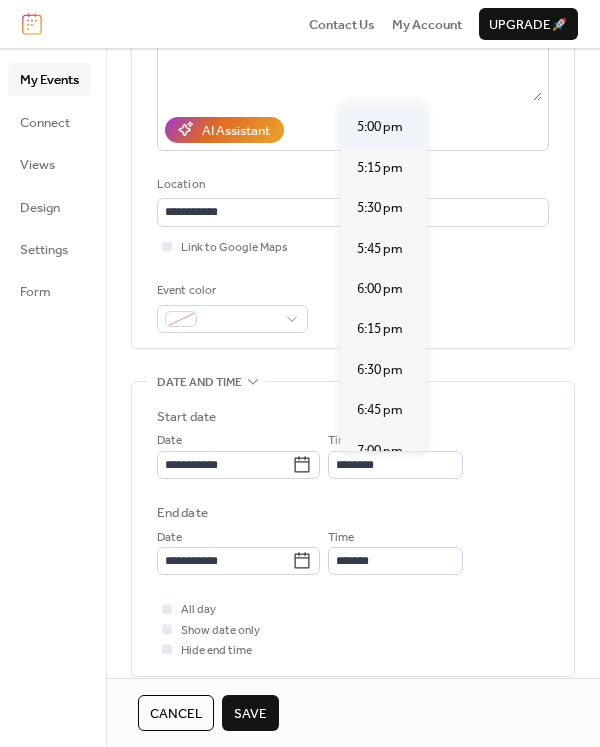 type on "*******" 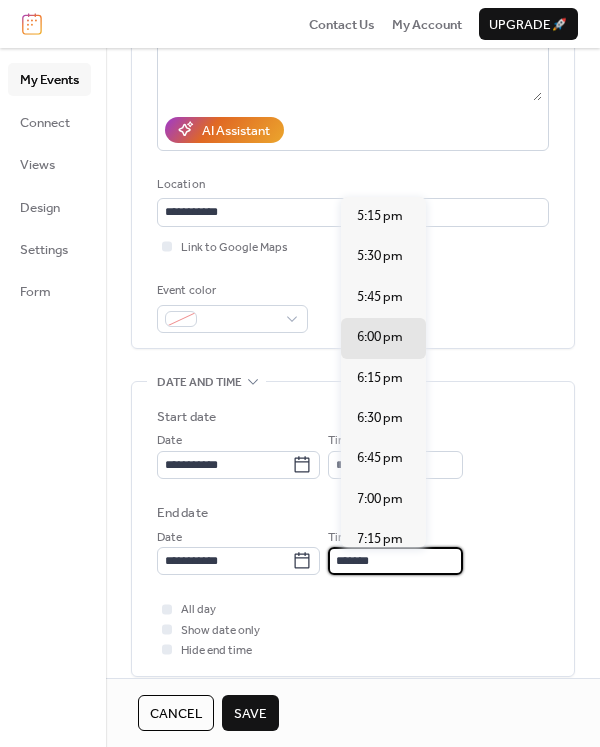 click on "*******" at bounding box center (395, 561) 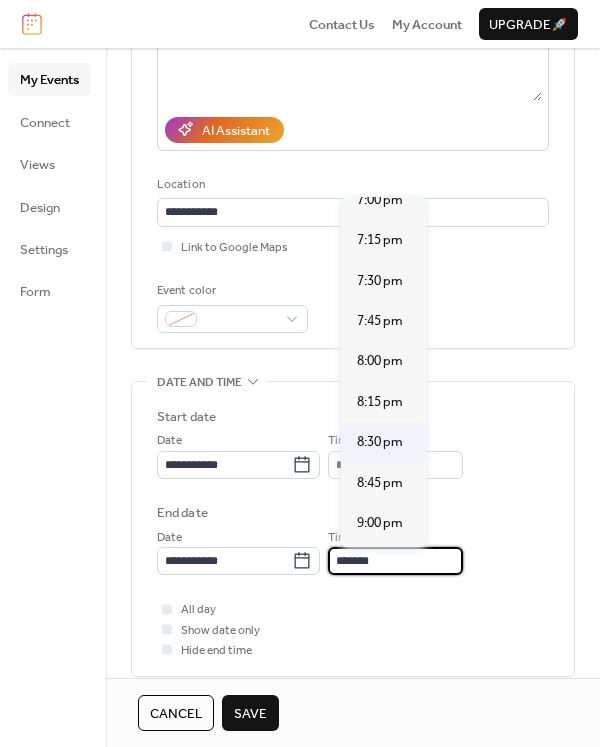 scroll, scrollTop: 300, scrollLeft: 0, axis: vertical 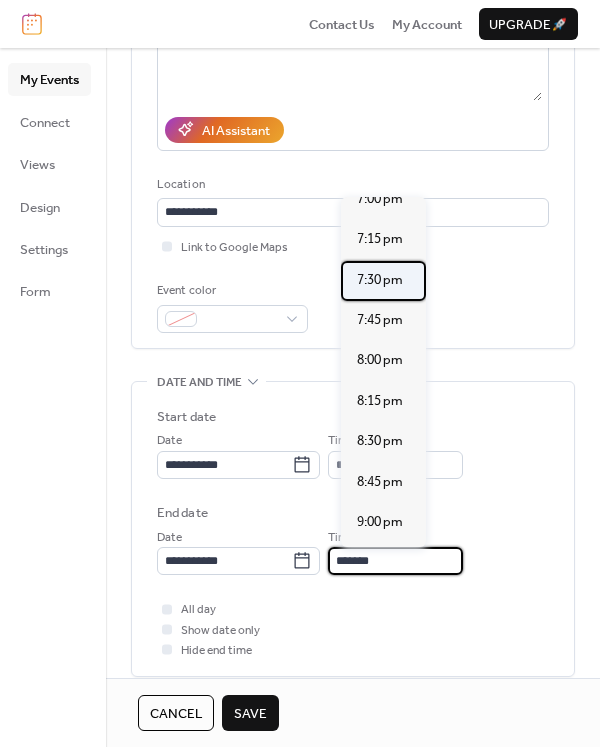 click on "7:30 pm" at bounding box center (380, 280) 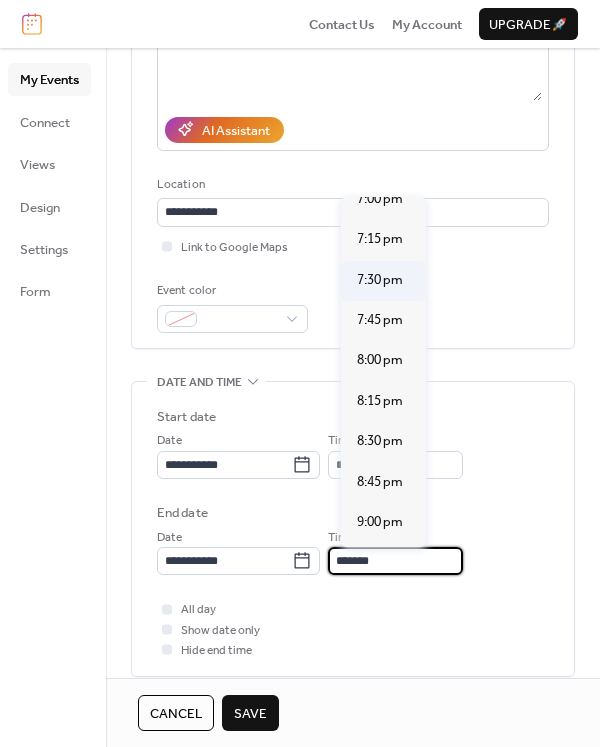 type on "*******" 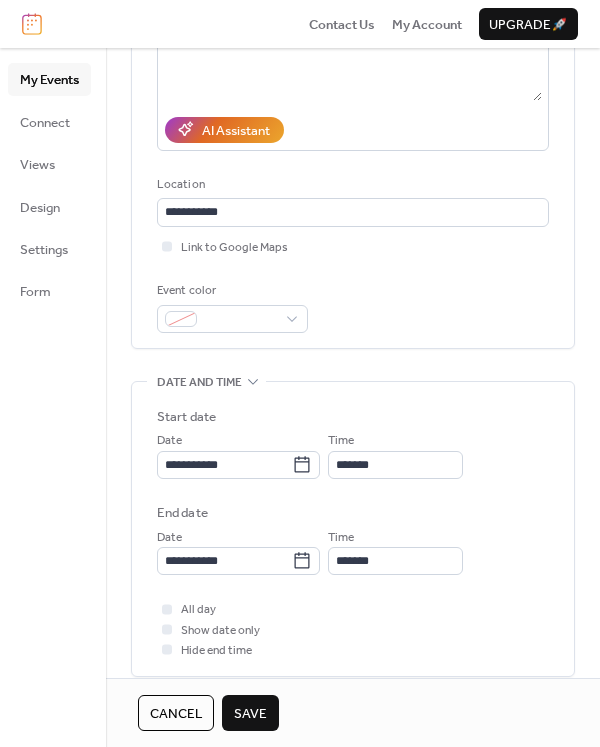 click on "All day Show date only Hide end time" at bounding box center [353, 629] 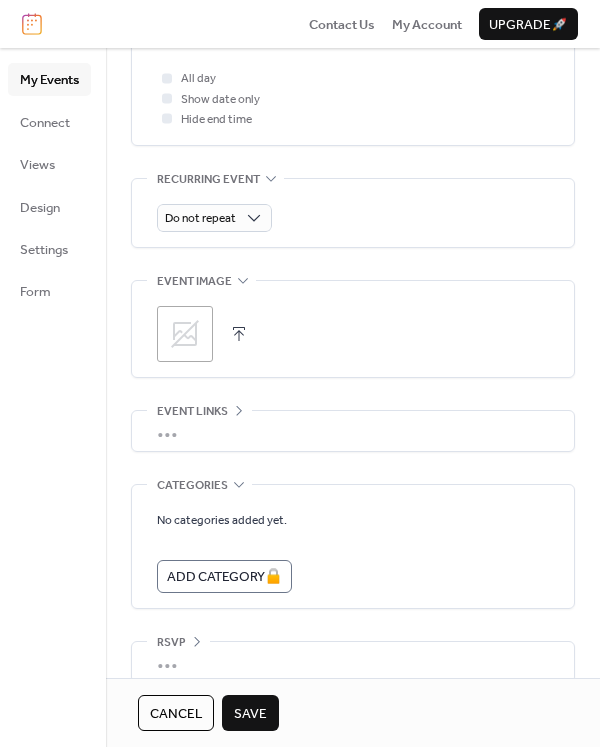 scroll, scrollTop: 856, scrollLeft: 0, axis: vertical 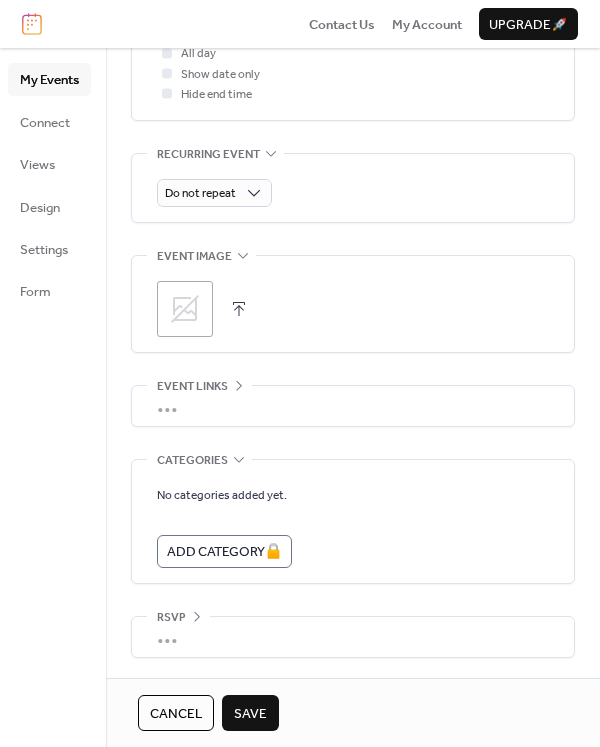 click on "Save" at bounding box center (250, 714) 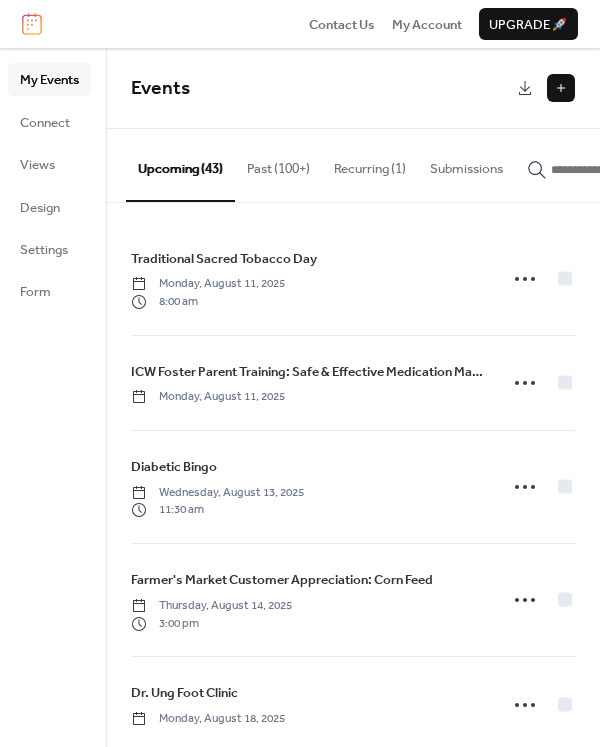 click at bounding box center [561, 88] 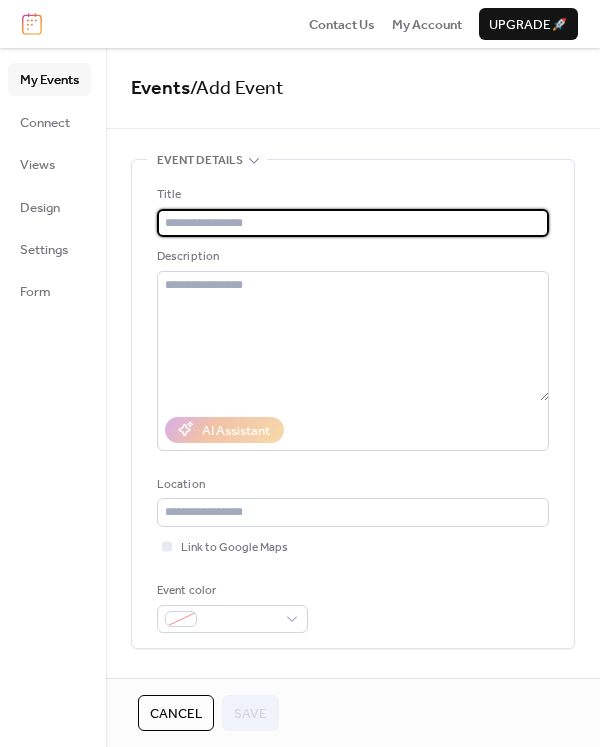 click at bounding box center (353, 223) 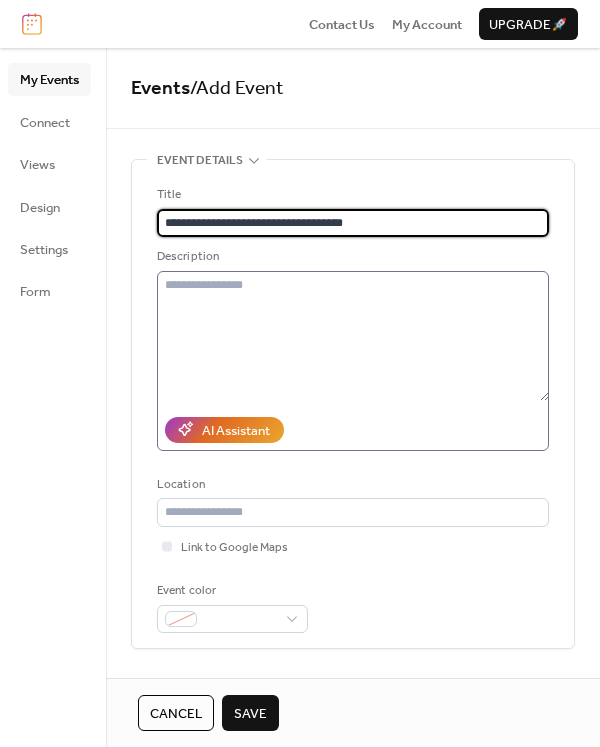 type on "**********" 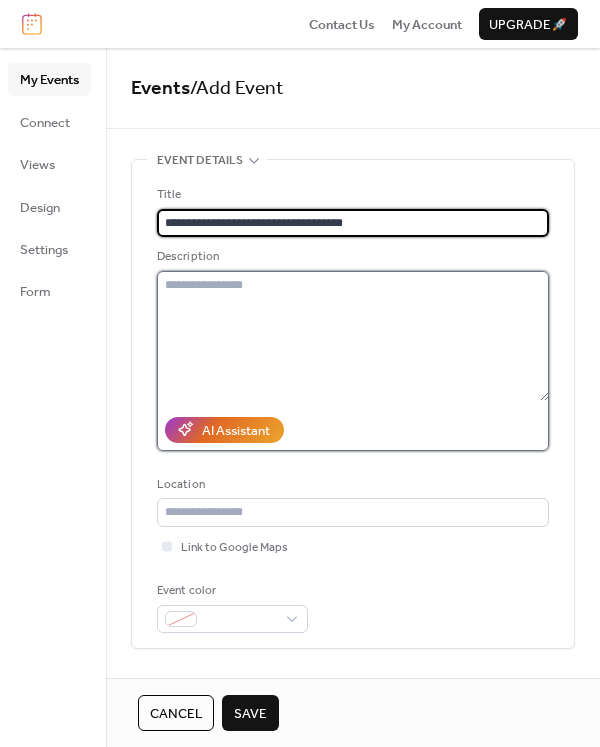 click at bounding box center [353, 336] 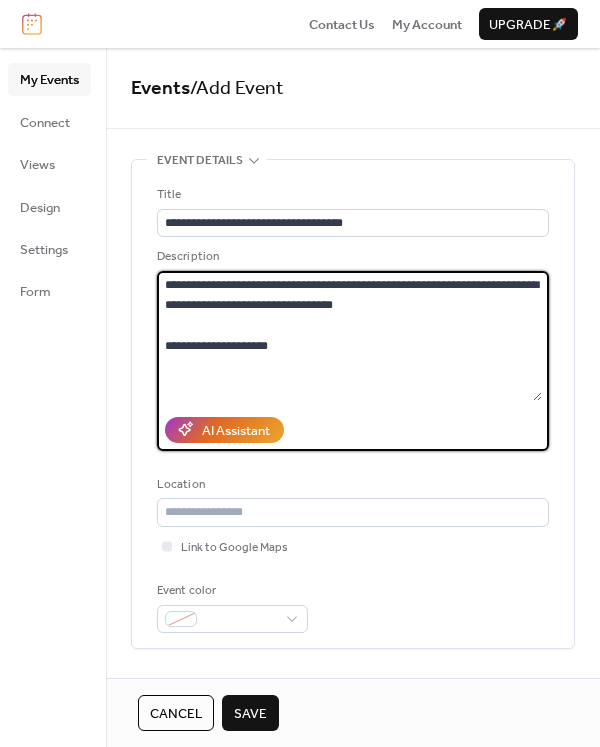 click on "**********" at bounding box center [349, 336] 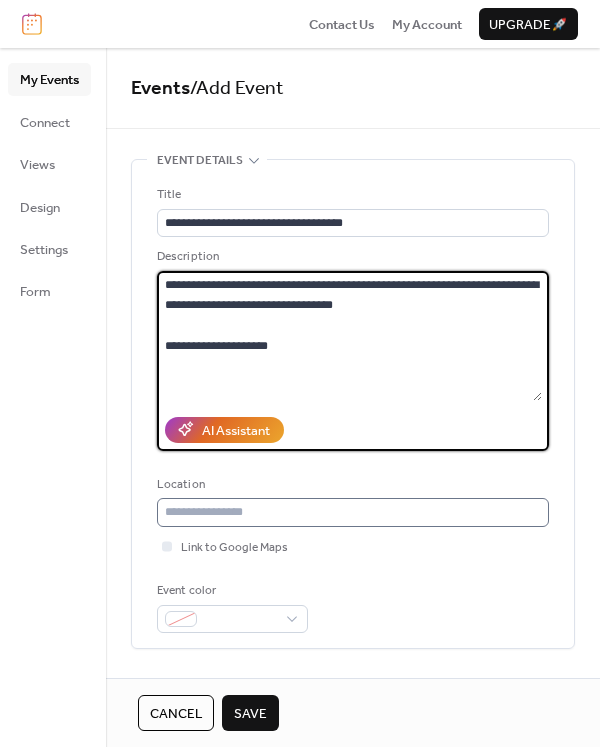 type on "**********" 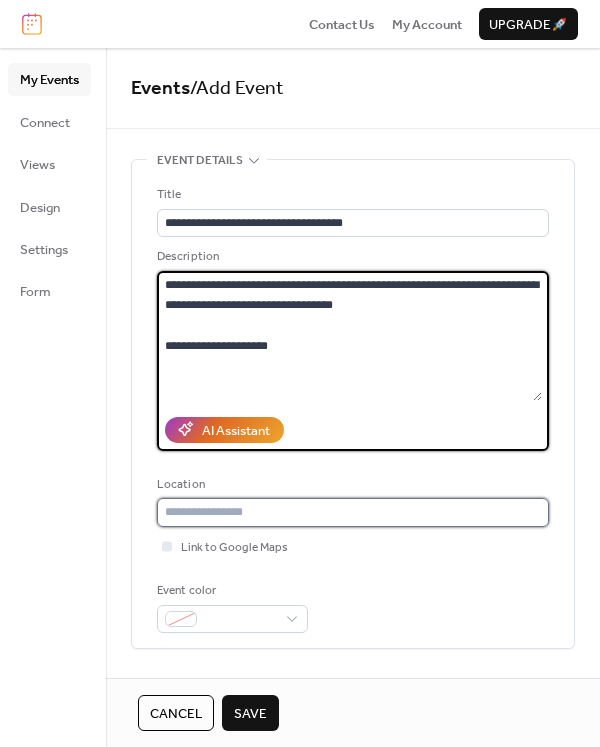 click at bounding box center [353, 512] 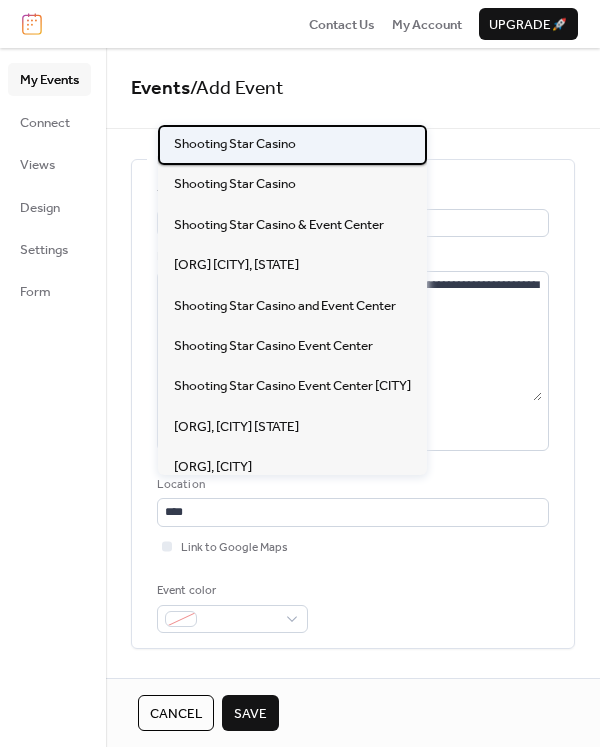 click on "Shooting Star Casino" at bounding box center [292, 145] 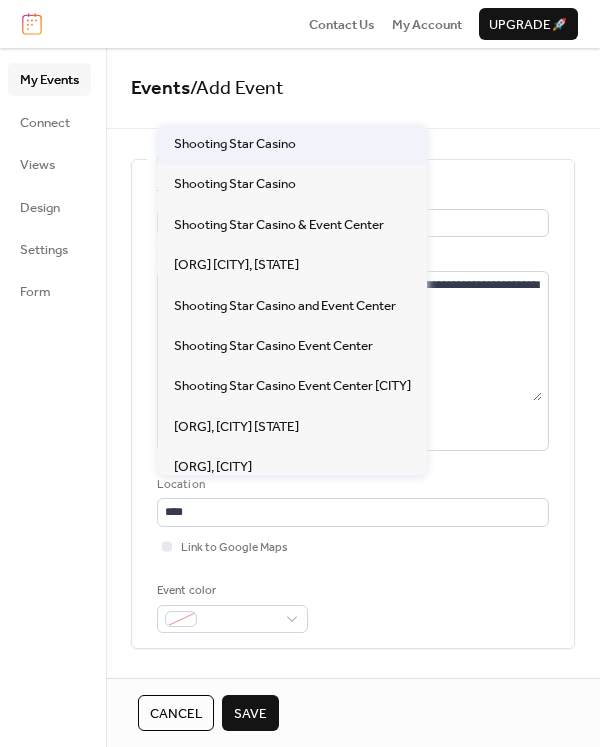type on "**********" 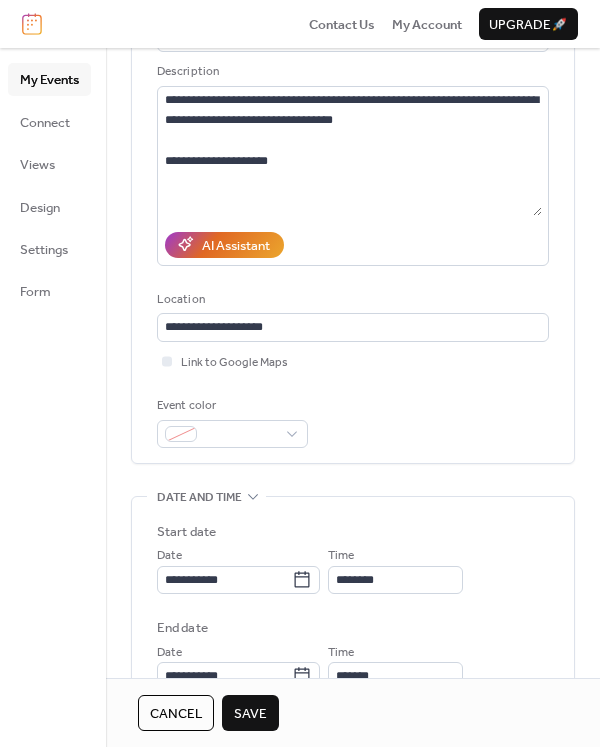 scroll, scrollTop: 300, scrollLeft: 0, axis: vertical 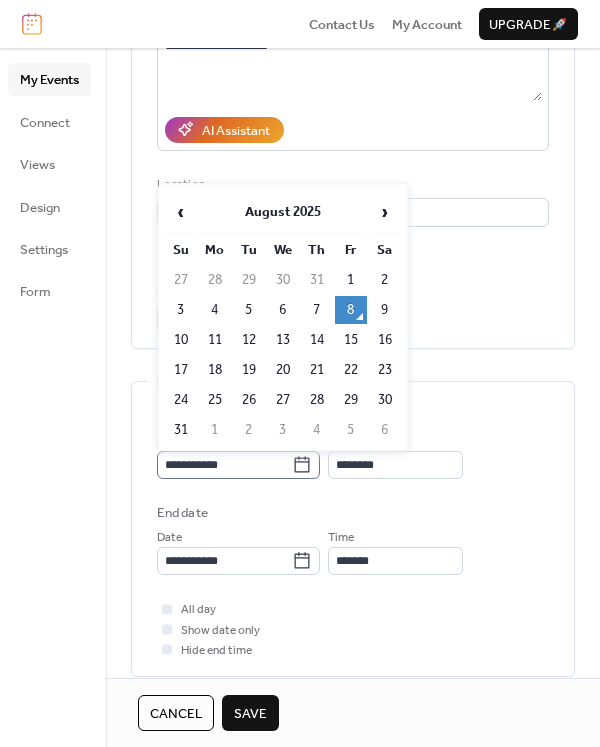 click 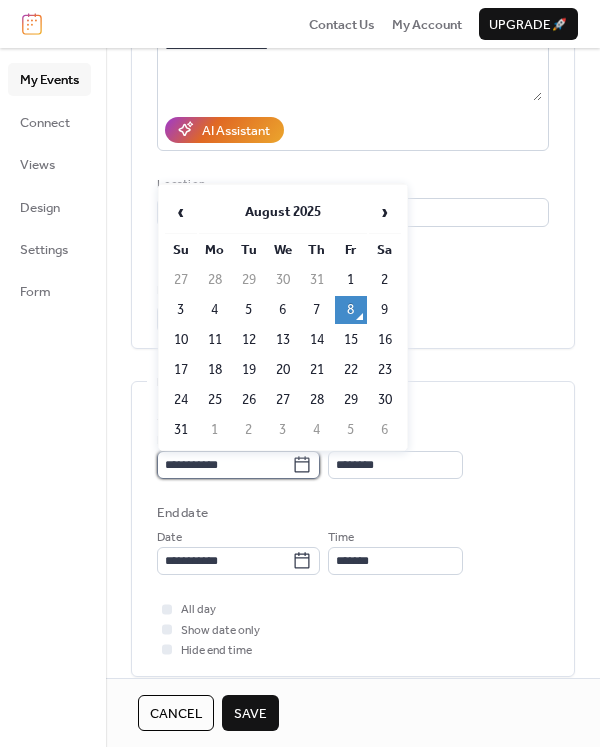 click on "**********" at bounding box center [224, 465] 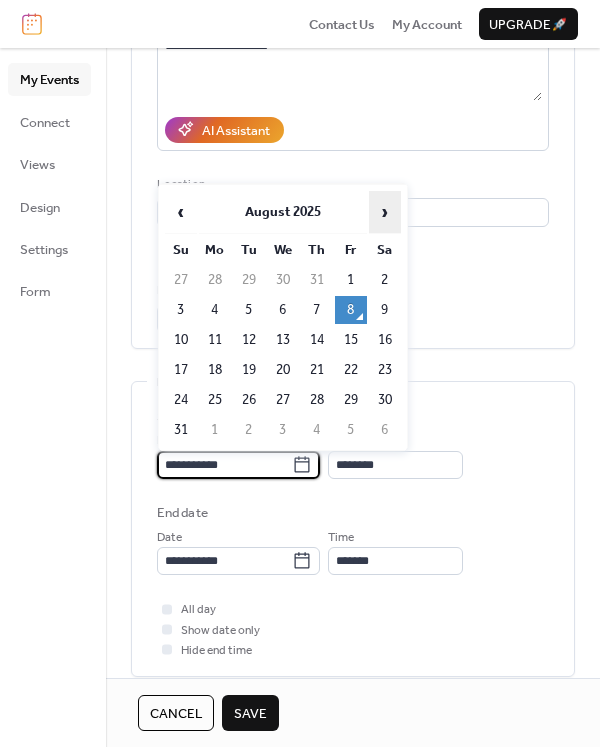 click on "›" at bounding box center (385, 212) 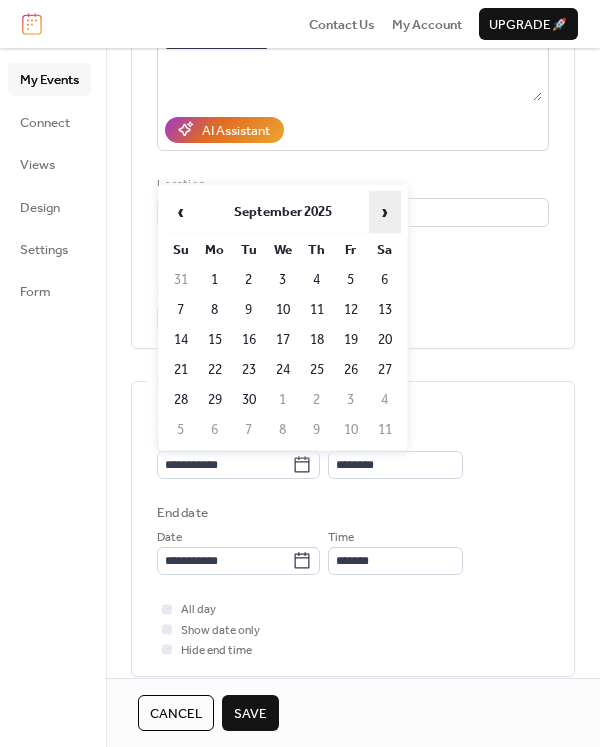 click on "›" at bounding box center (385, 212) 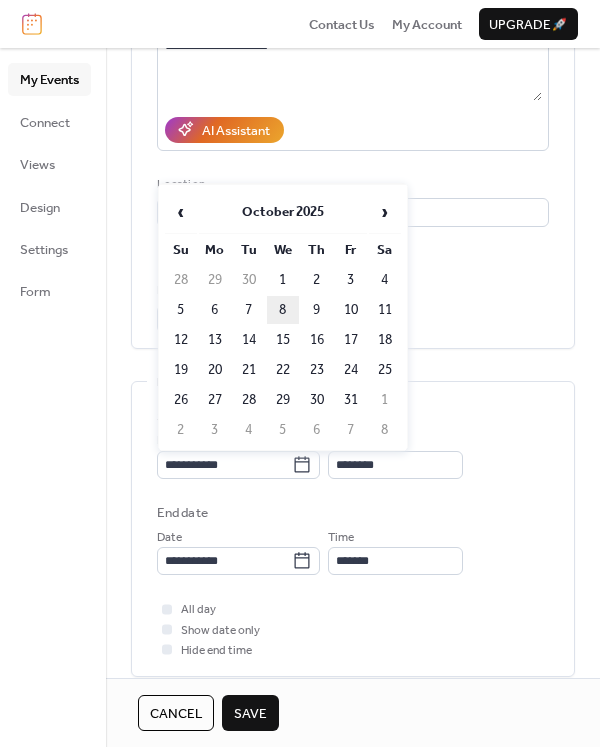 click on "8" at bounding box center [283, 310] 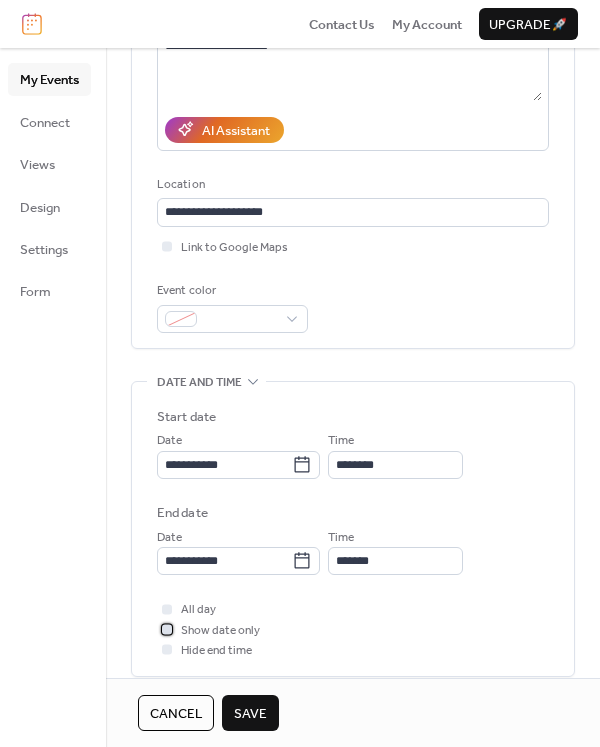 click at bounding box center [167, 629] 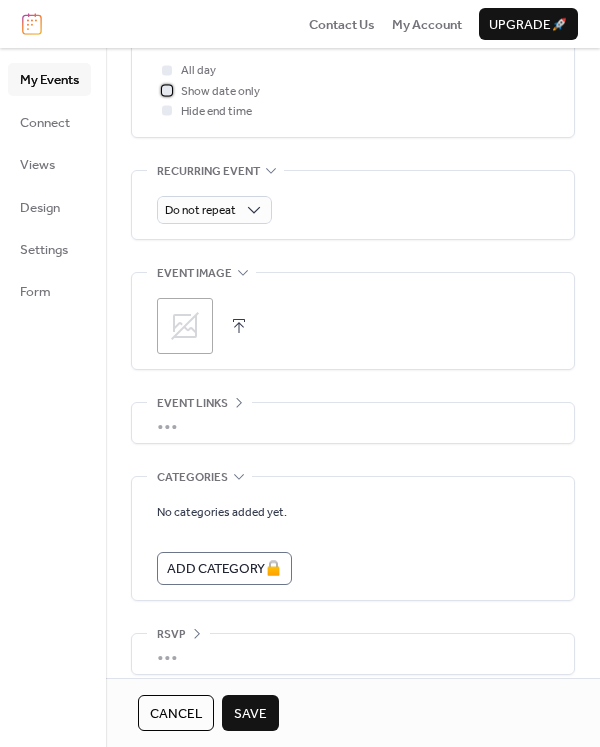 scroll, scrollTop: 856, scrollLeft: 0, axis: vertical 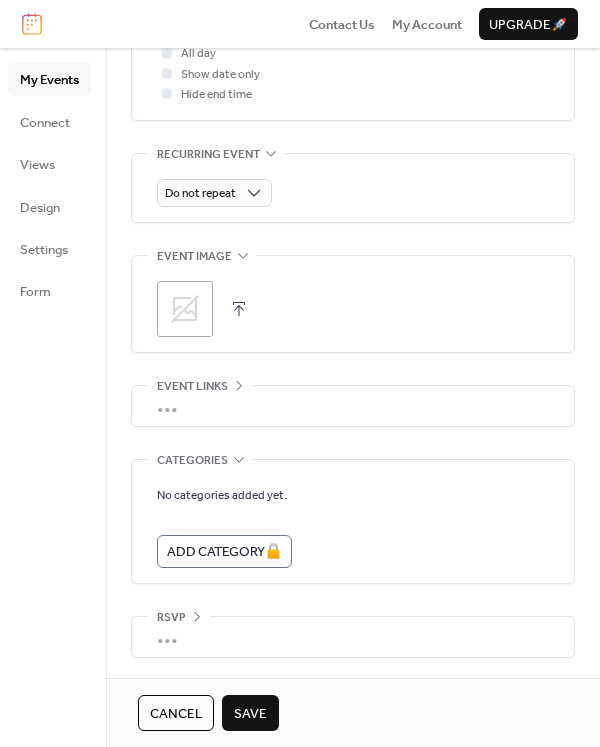 click on "Save" at bounding box center (250, 713) 